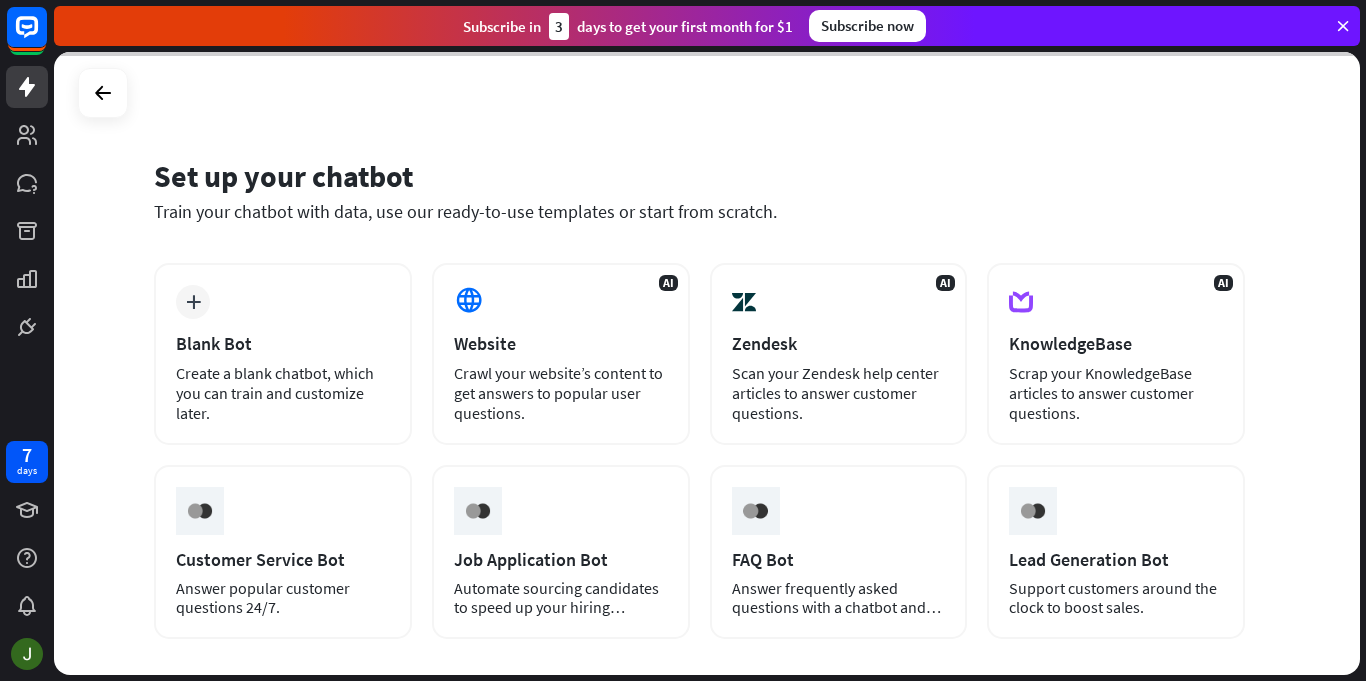scroll, scrollTop: 0, scrollLeft: 0, axis: both 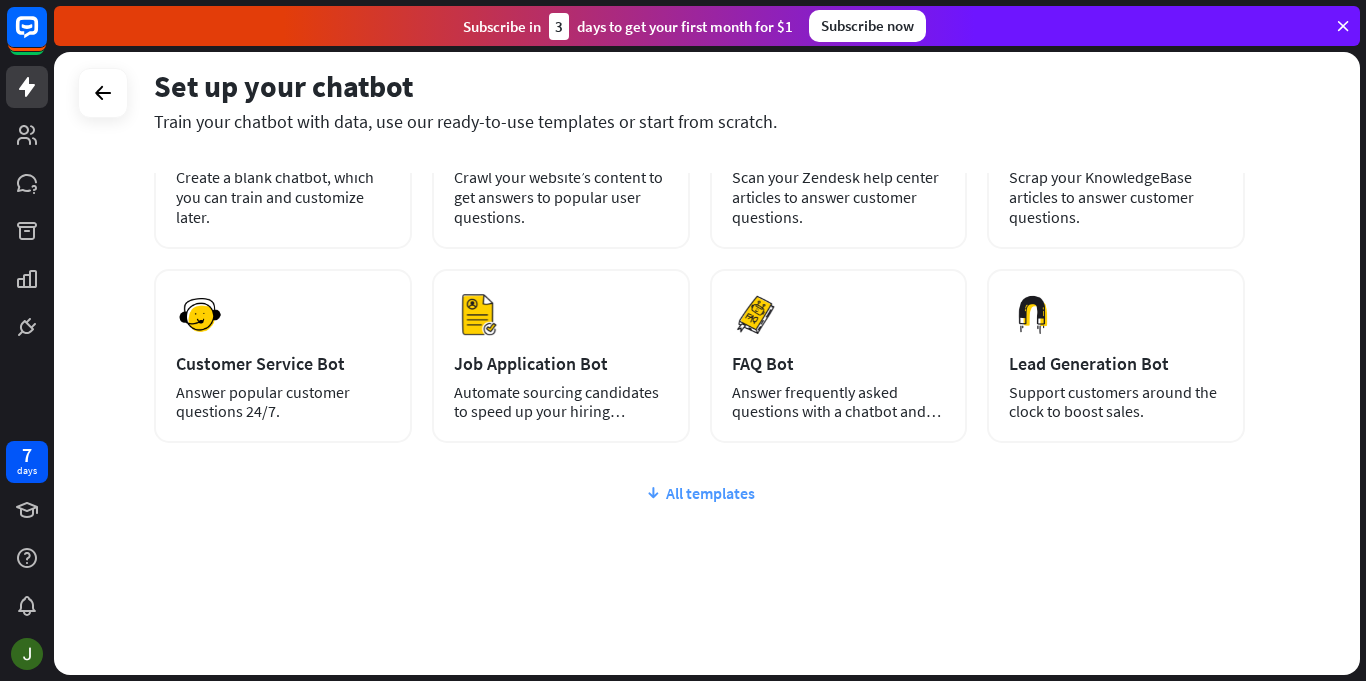 click on "All templates" at bounding box center (699, 493) 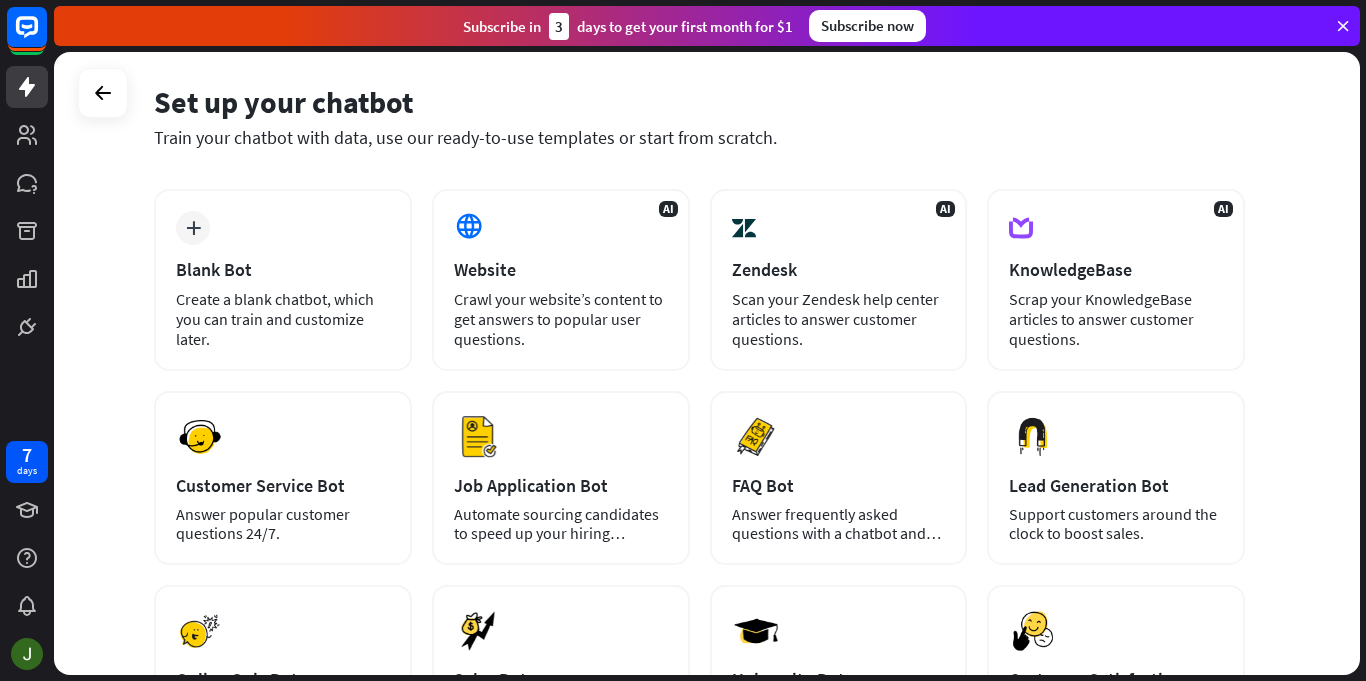 scroll, scrollTop: 71, scrollLeft: 0, axis: vertical 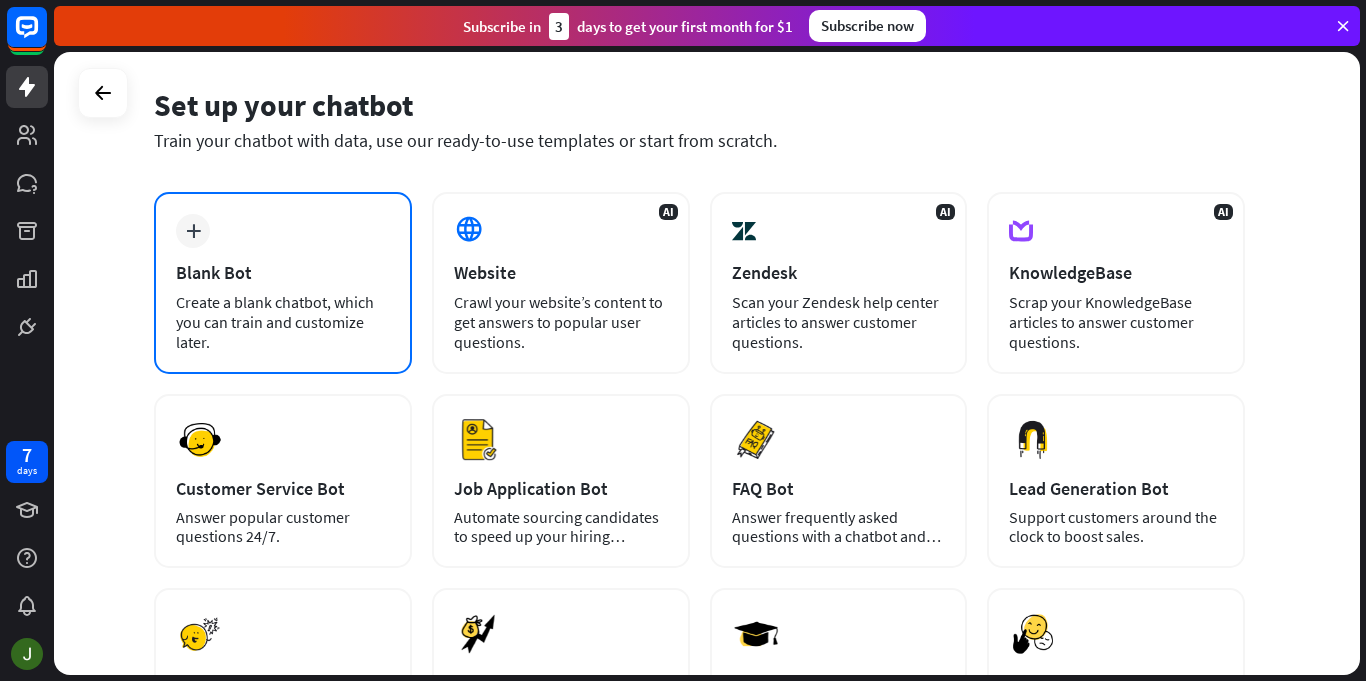 click on "plus   Blank Bot
Create a blank chatbot, which you can train and
customize later." at bounding box center [283, 283] 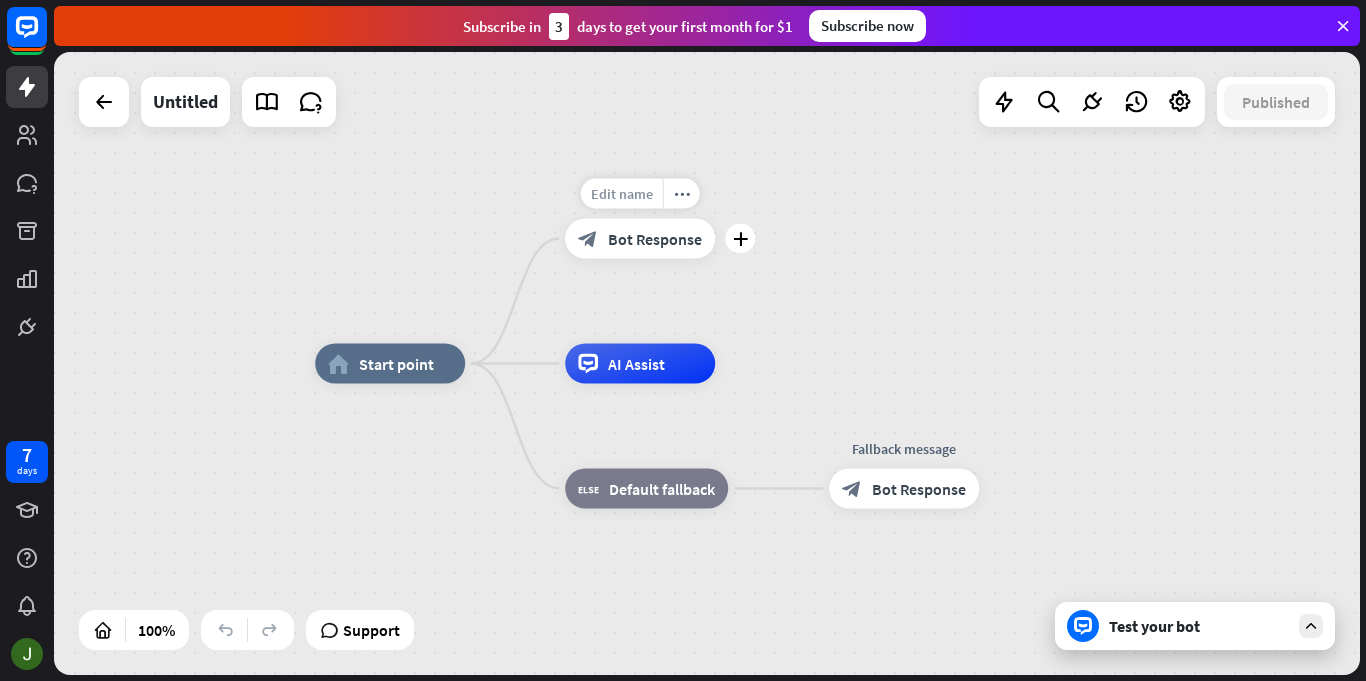 click on "Edit name" at bounding box center (622, 194) 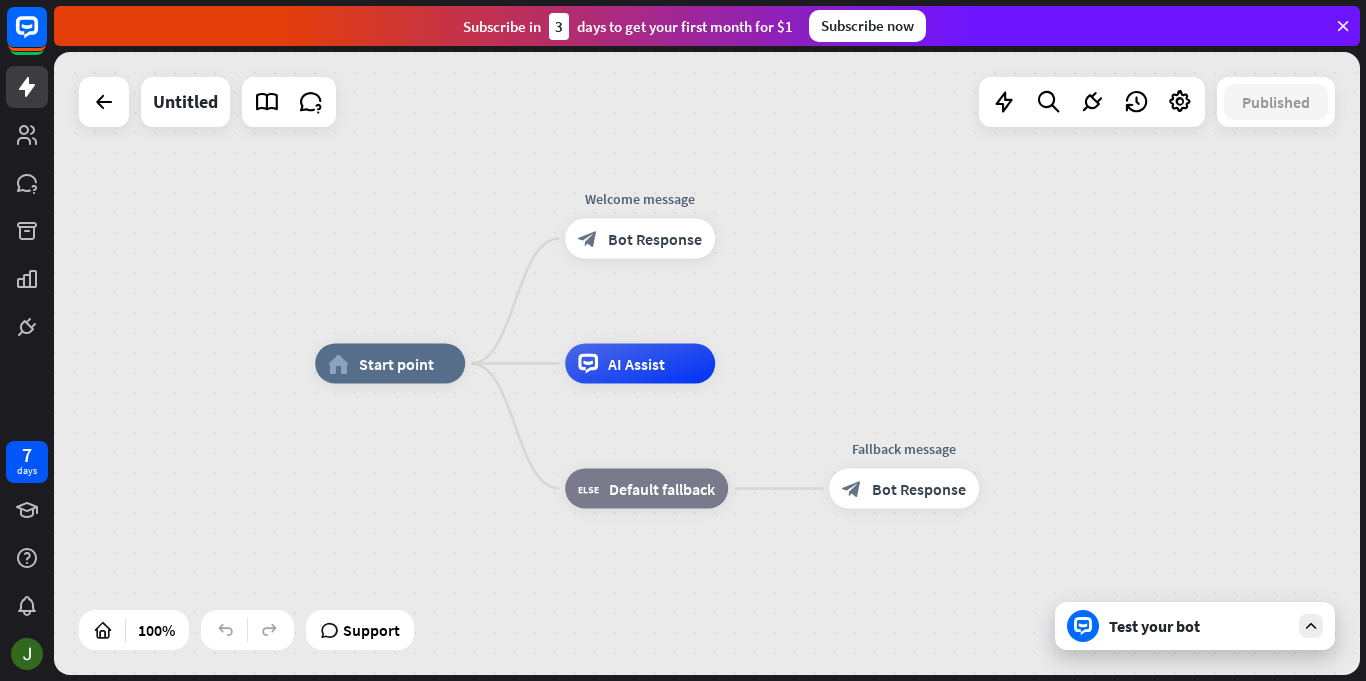 click on "home_2 Start point Welcome message block_bot_response Bot Response AI Assist block_fallback Default fallback Fallback message block_bot_response Bot Response" at bounding box center [707, 363] 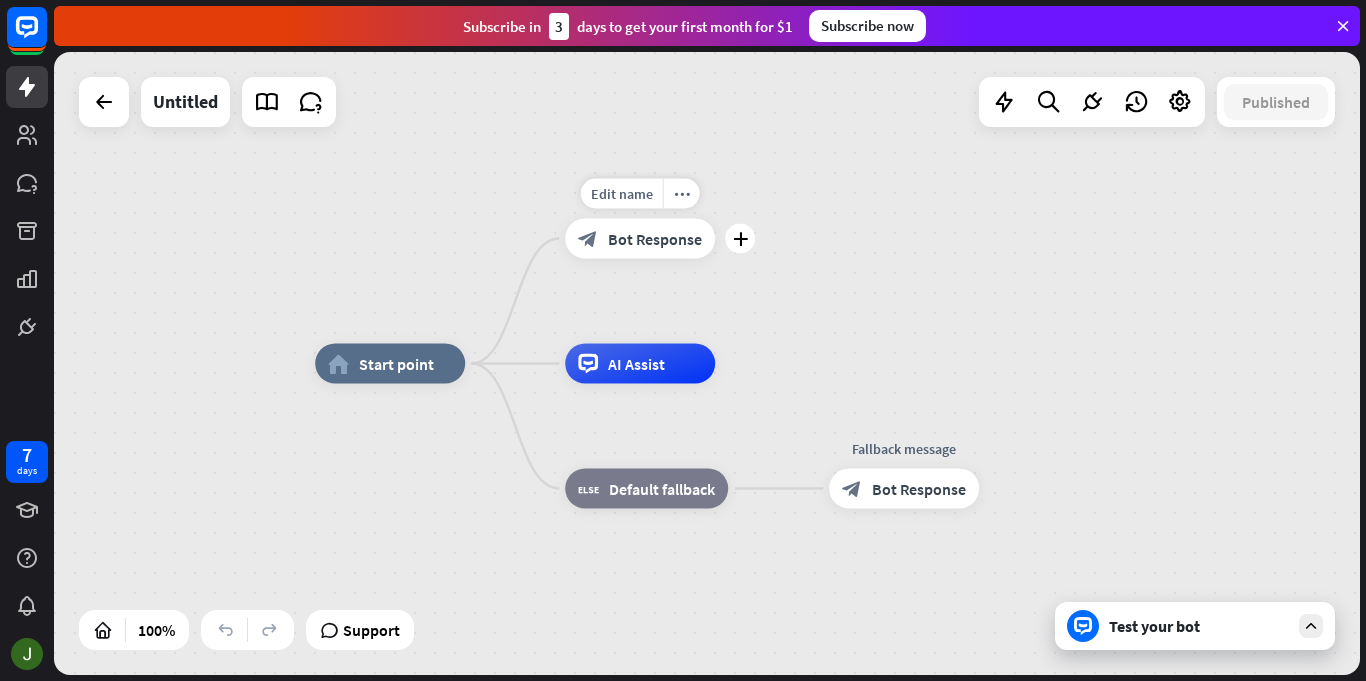 click on "Bot Response" at bounding box center [655, 239] 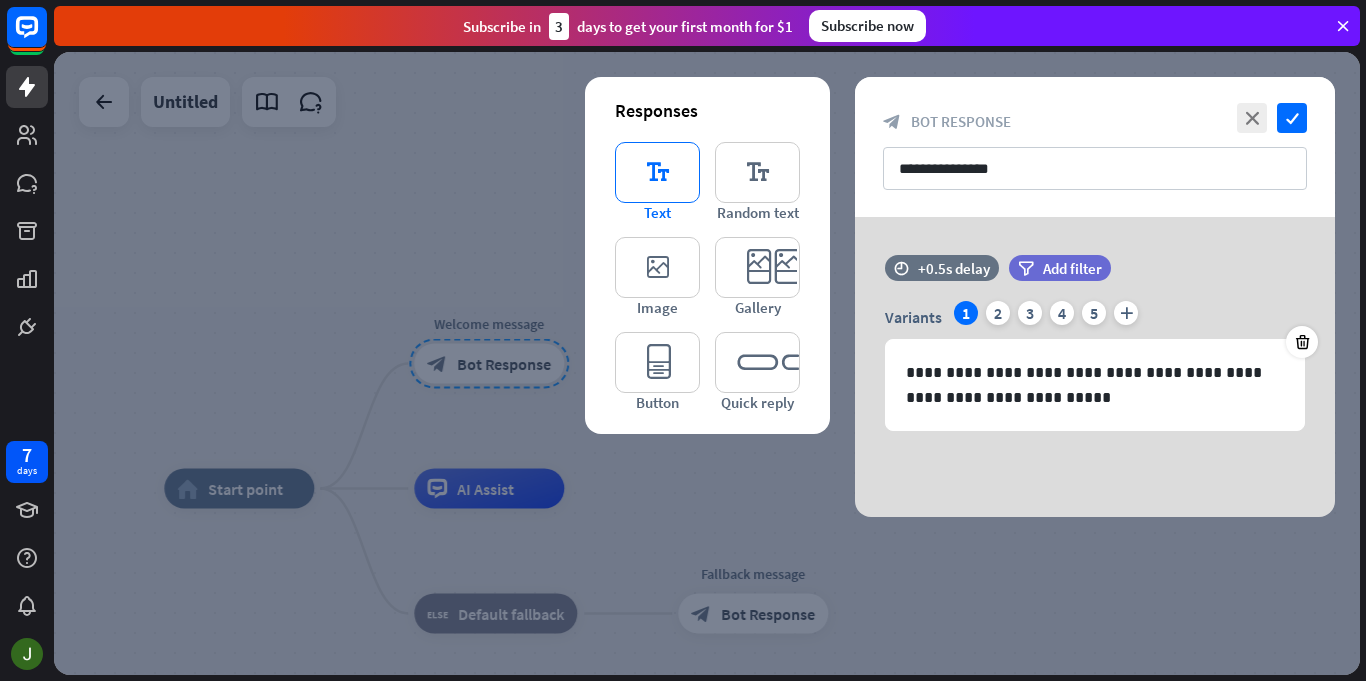 click on "editor_text" at bounding box center [657, 172] 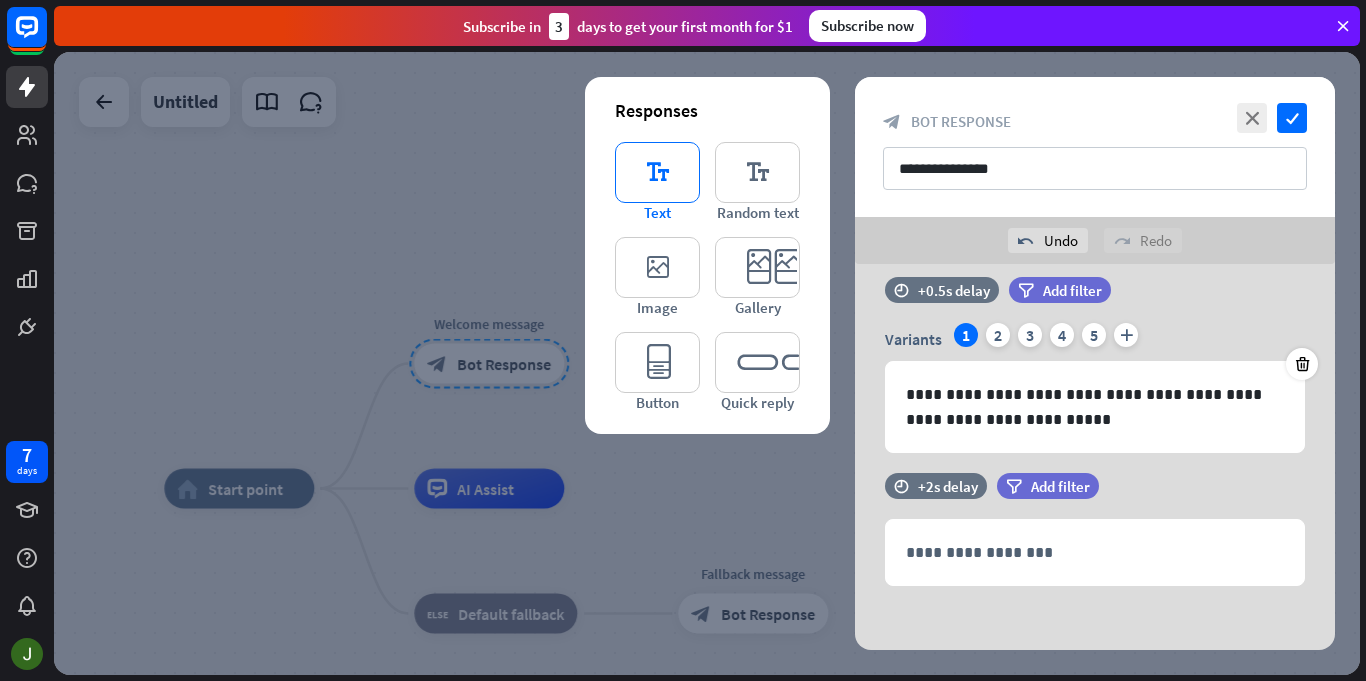 scroll, scrollTop: 31, scrollLeft: 0, axis: vertical 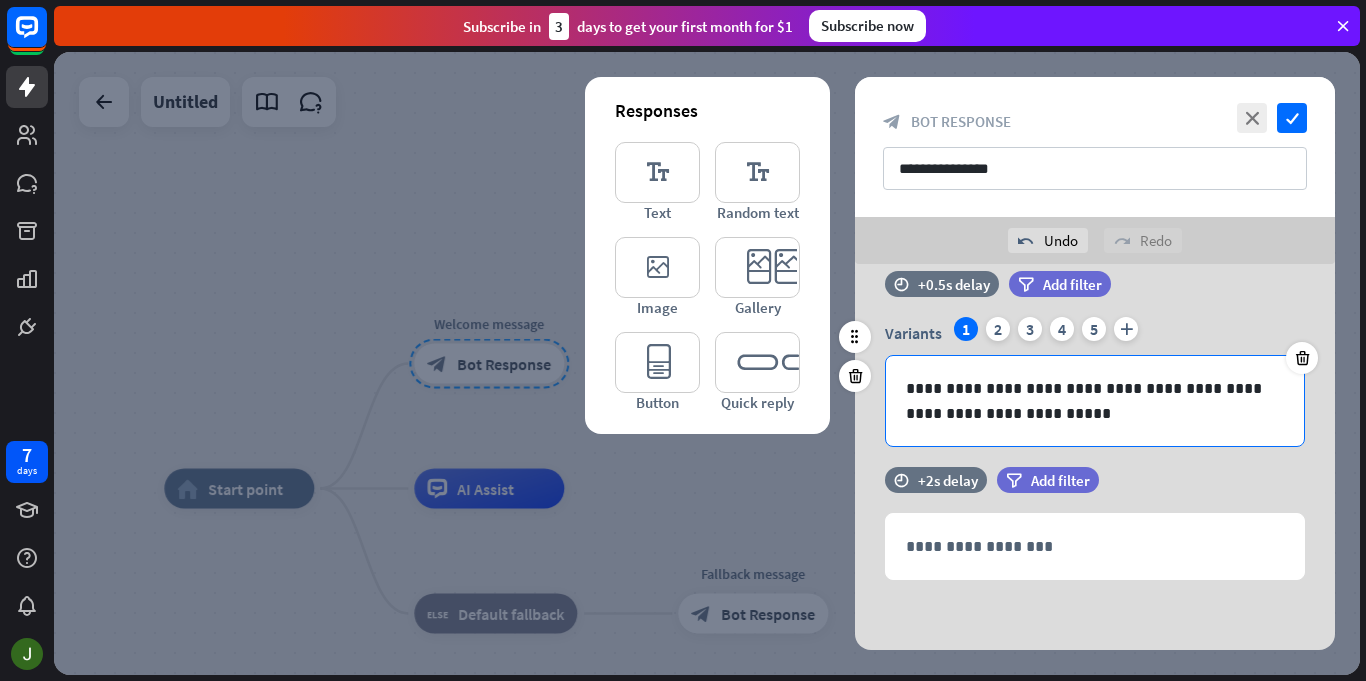 click on "**********" at bounding box center [1095, 401] 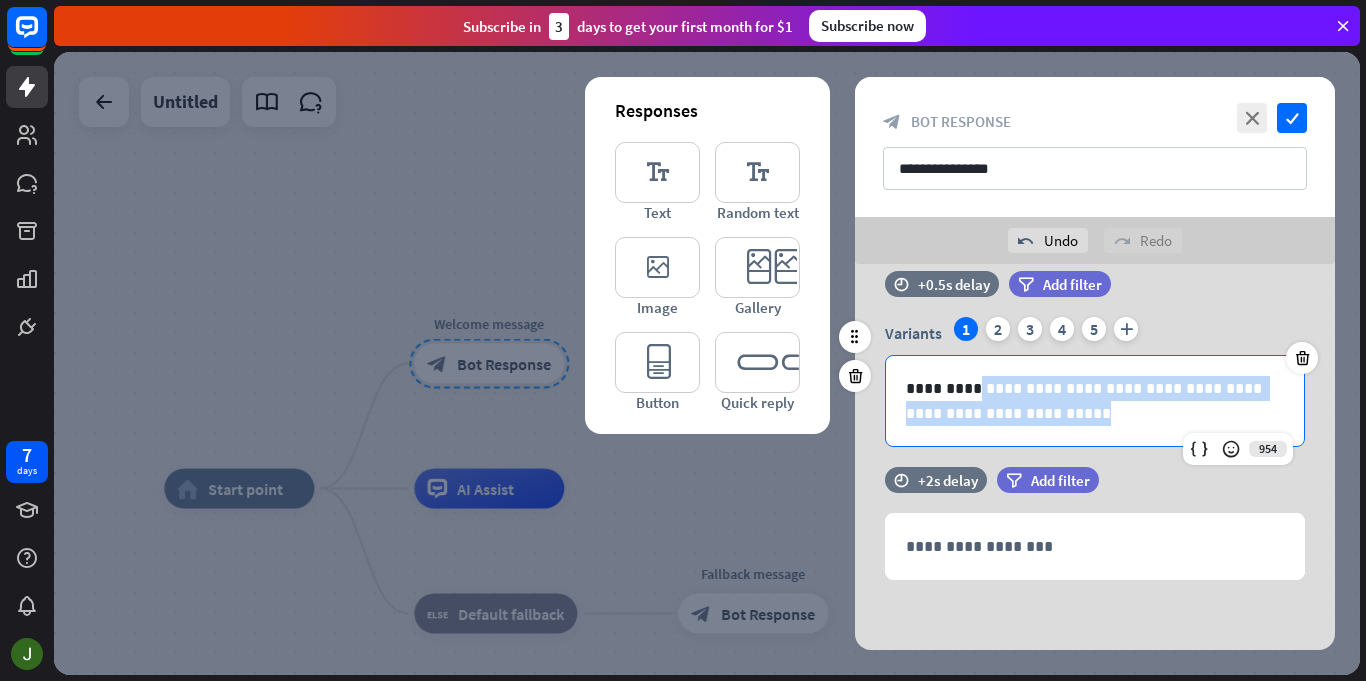drag, startPoint x: 1038, startPoint y: 418, endPoint x: 980, endPoint y: 390, distance: 64.40497 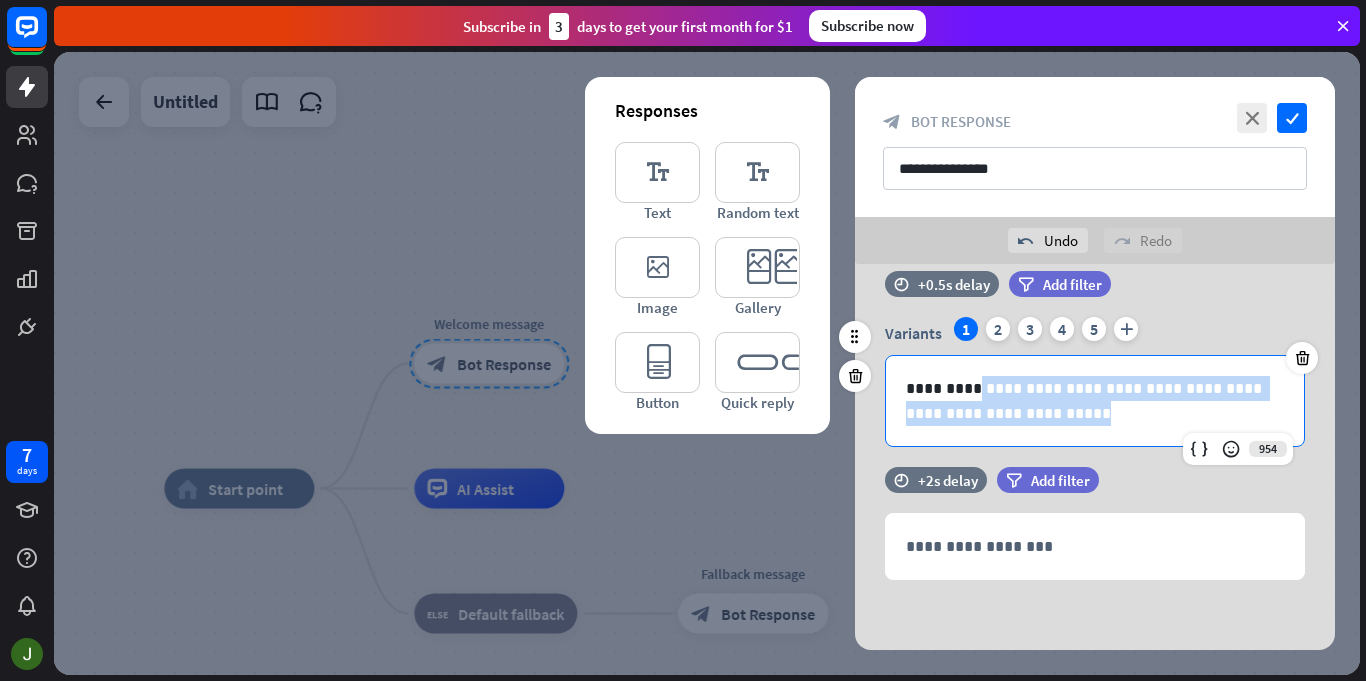click on "**********" at bounding box center [1095, 401] 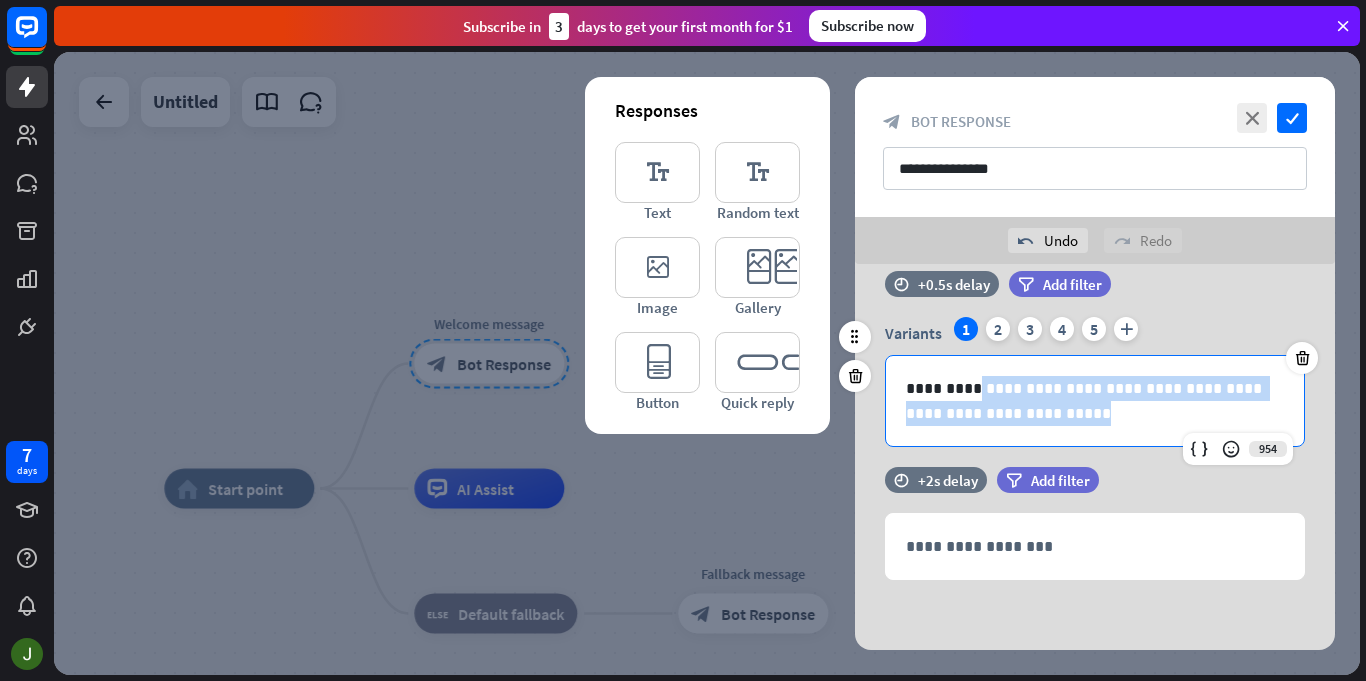type 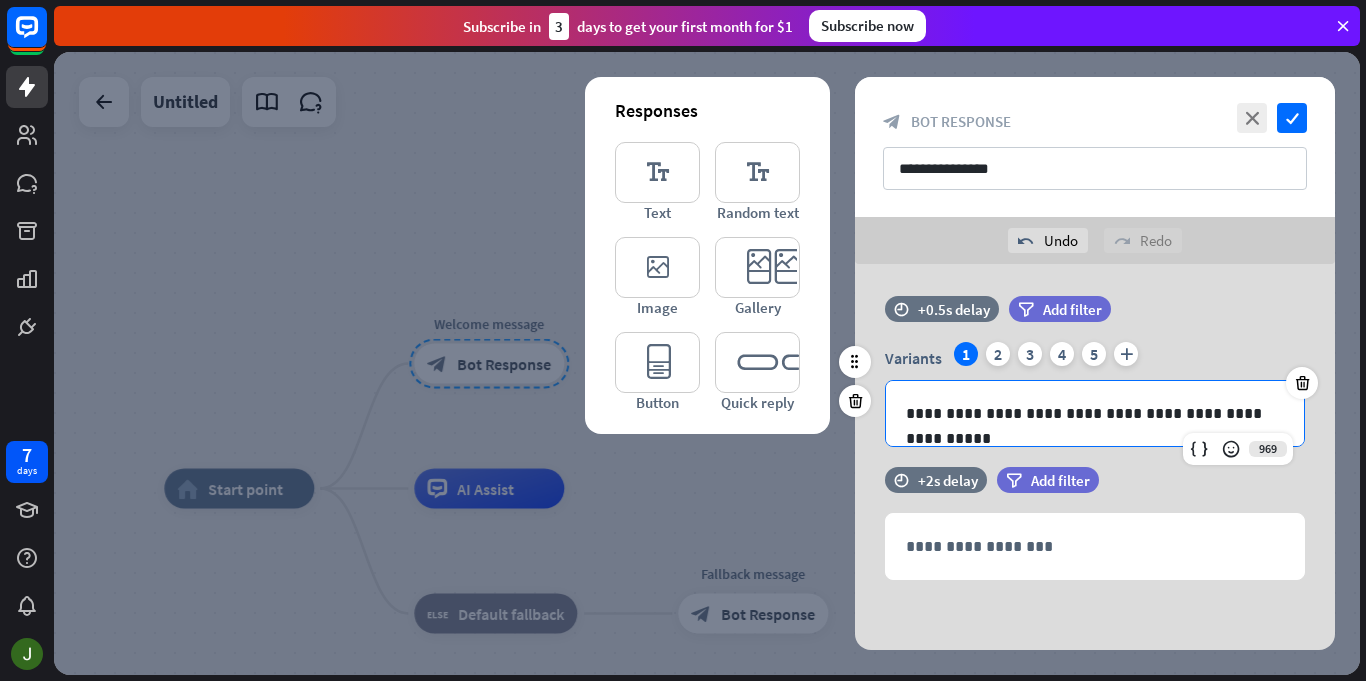 scroll, scrollTop: 31, scrollLeft: 0, axis: vertical 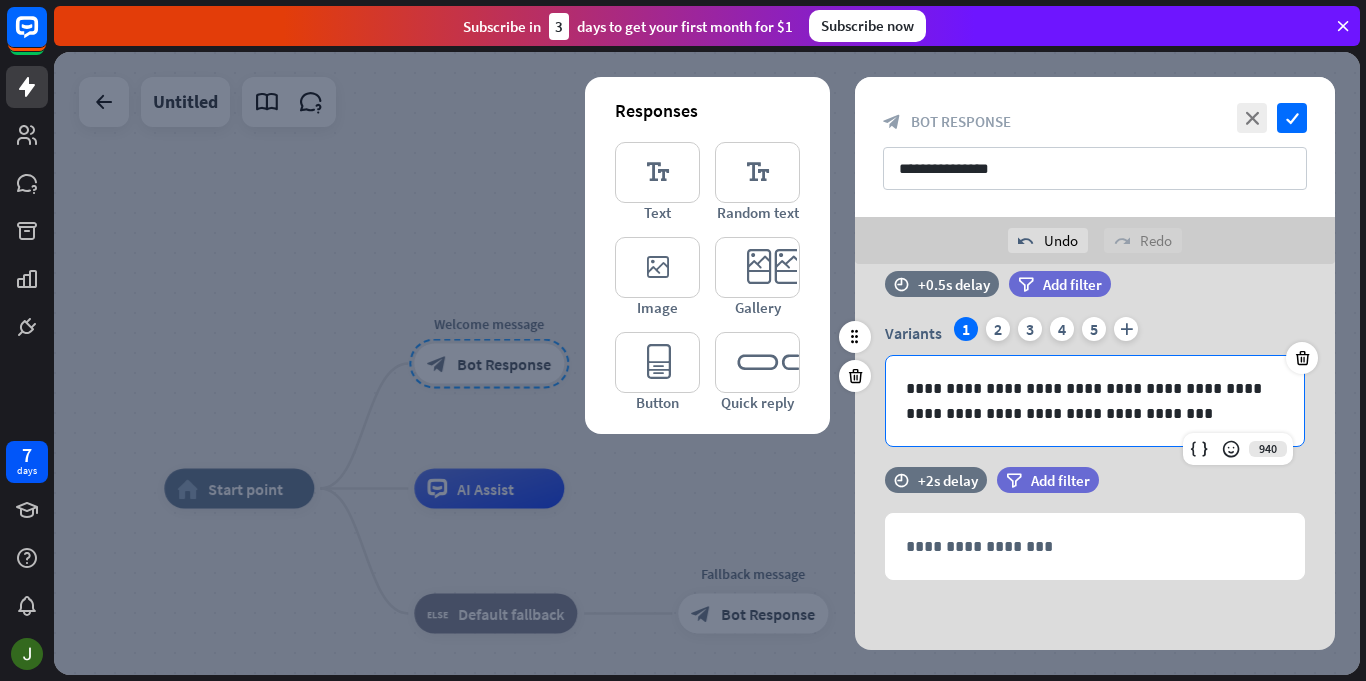 click on "**********" at bounding box center (1095, 401) 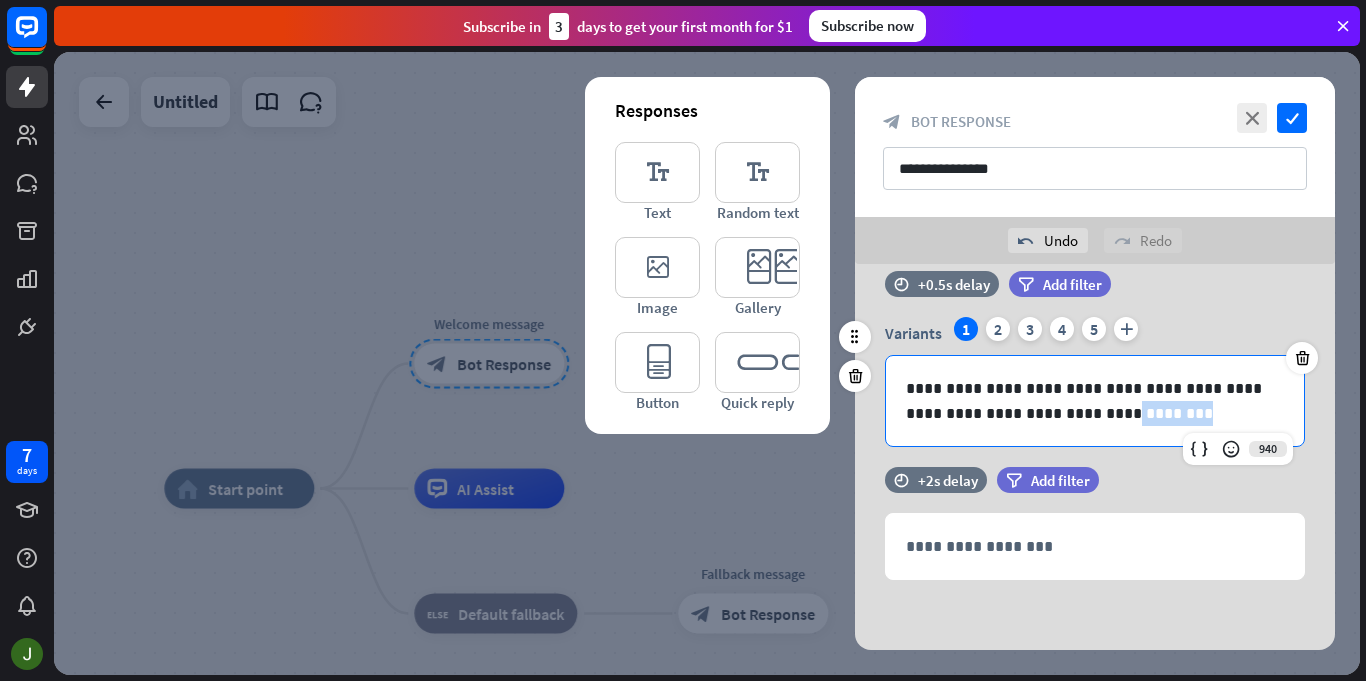 click on "**********" at bounding box center (1095, 401) 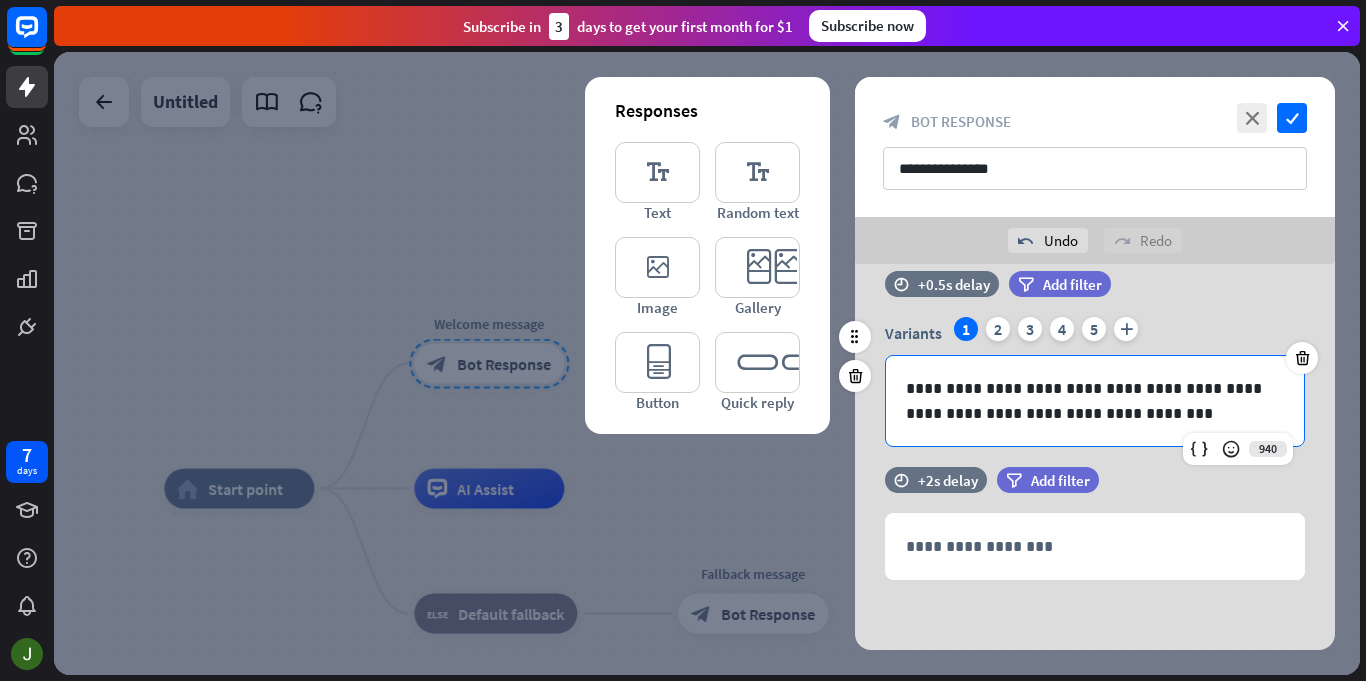 click on "**********" at bounding box center [1095, 401] 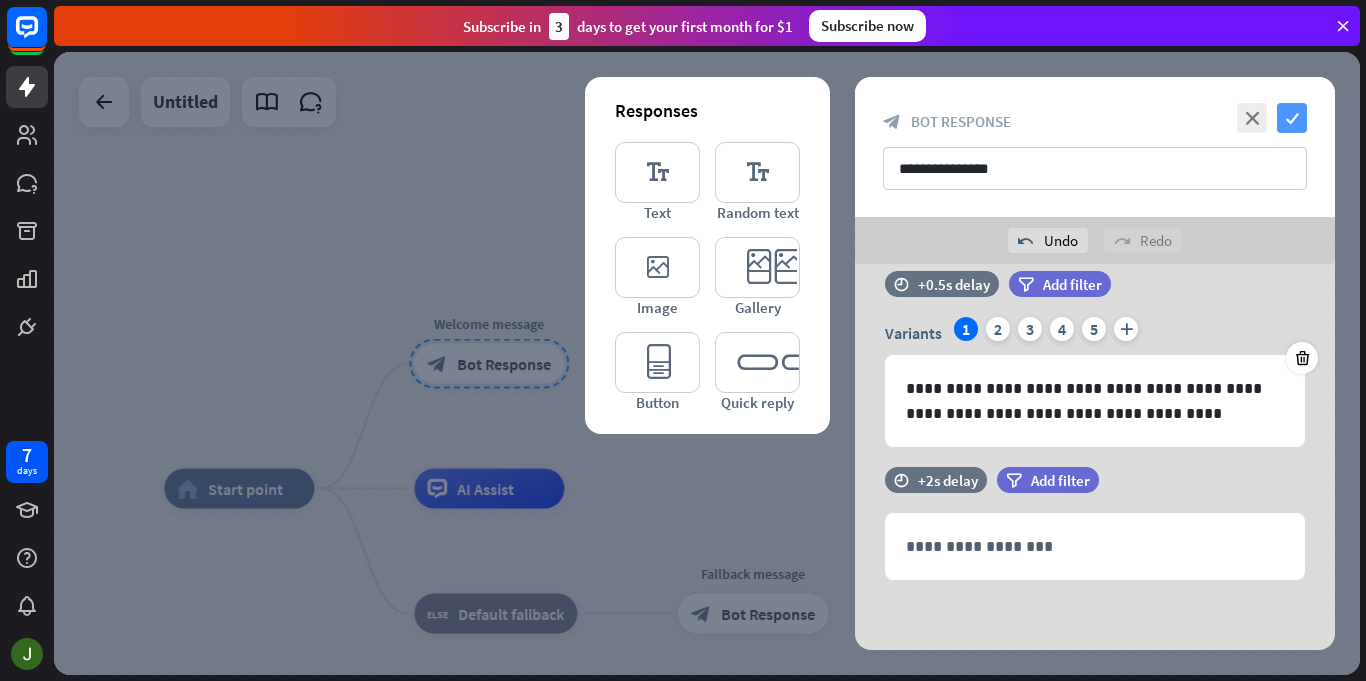 click on "check" at bounding box center [1292, 118] 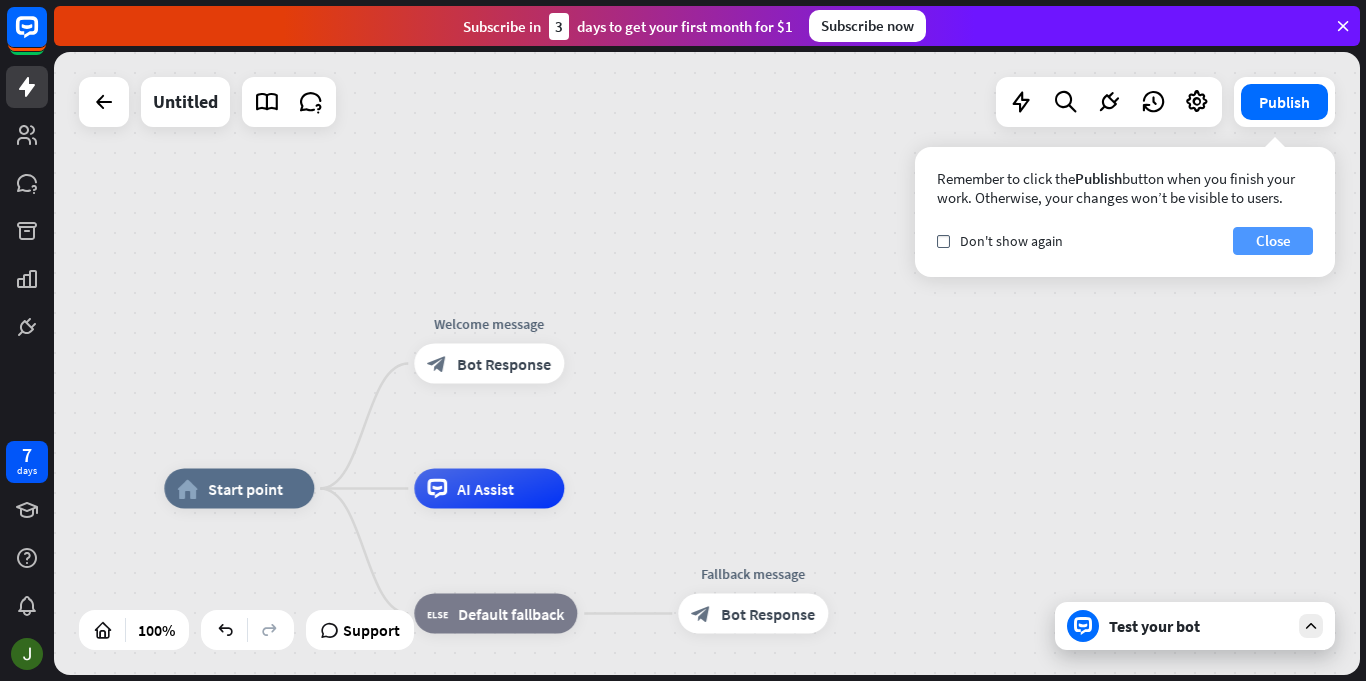 click on "Close" at bounding box center [1273, 241] 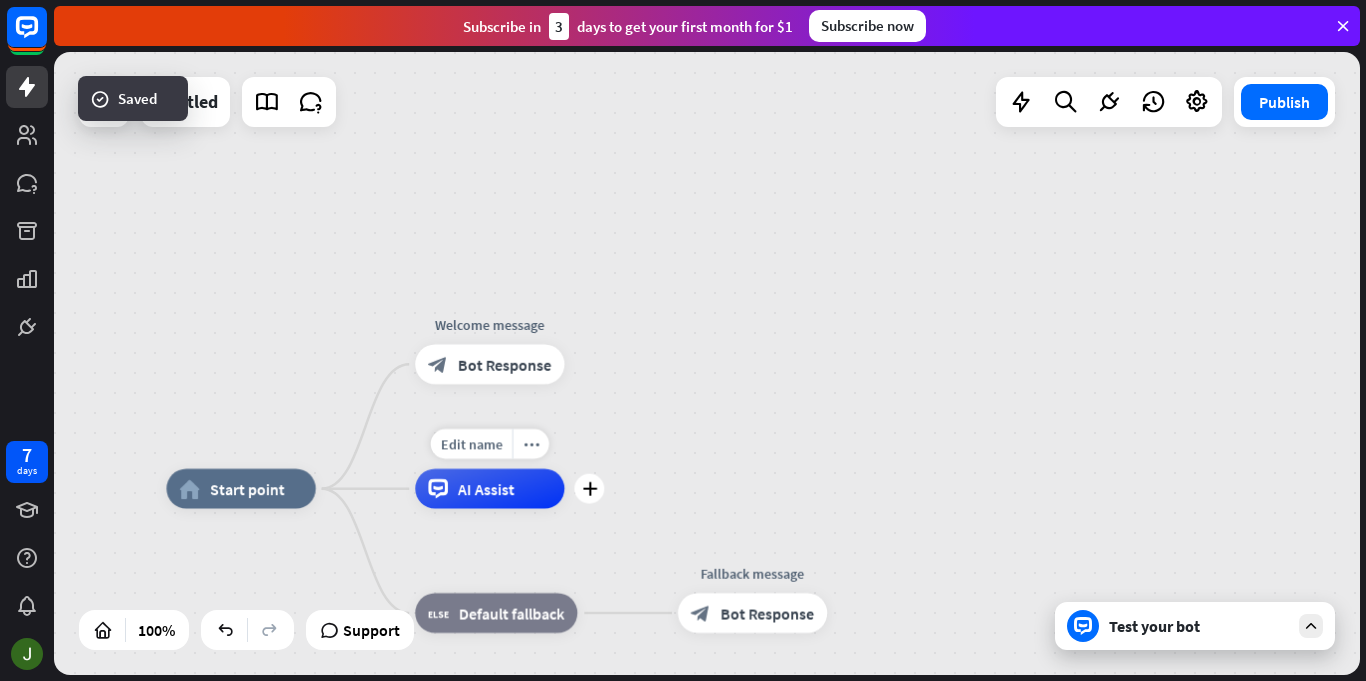 click on "AI Assist" at bounding box center (486, 489) 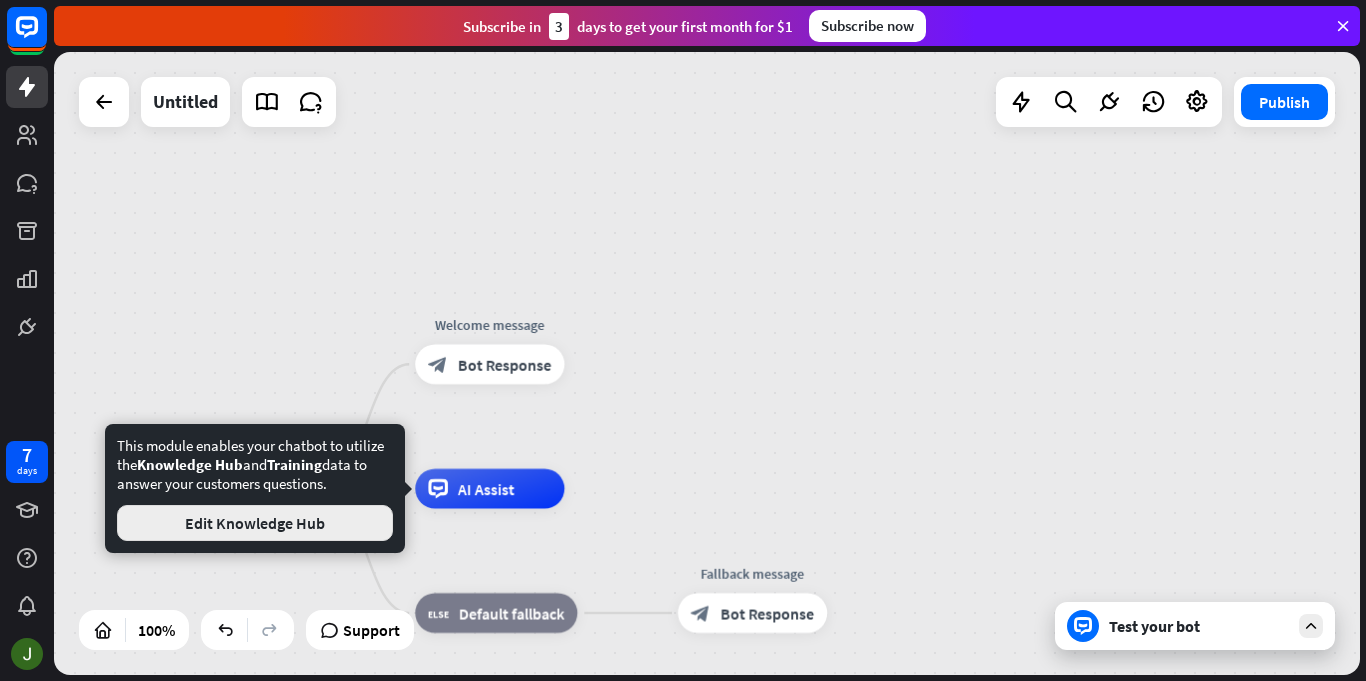 click on "Edit Knowledge Hub" at bounding box center [255, 523] 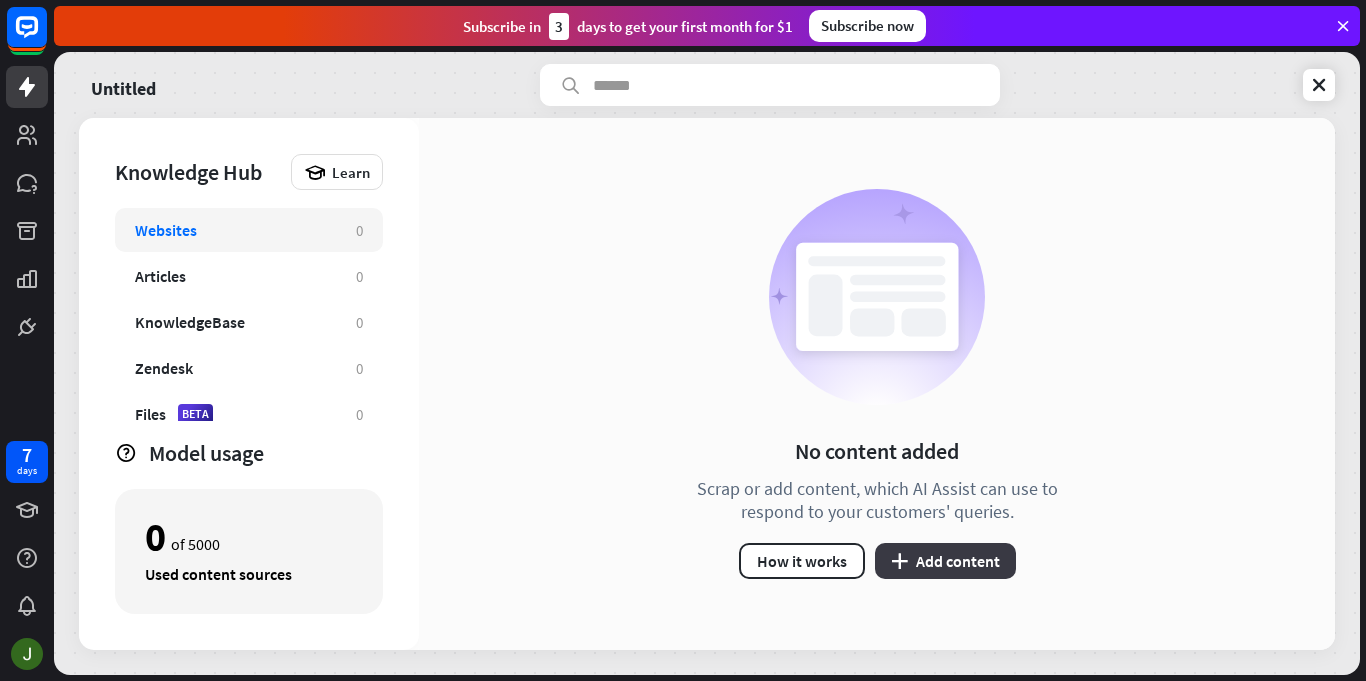 click on "plus
Add content" at bounding box center (945, 561) 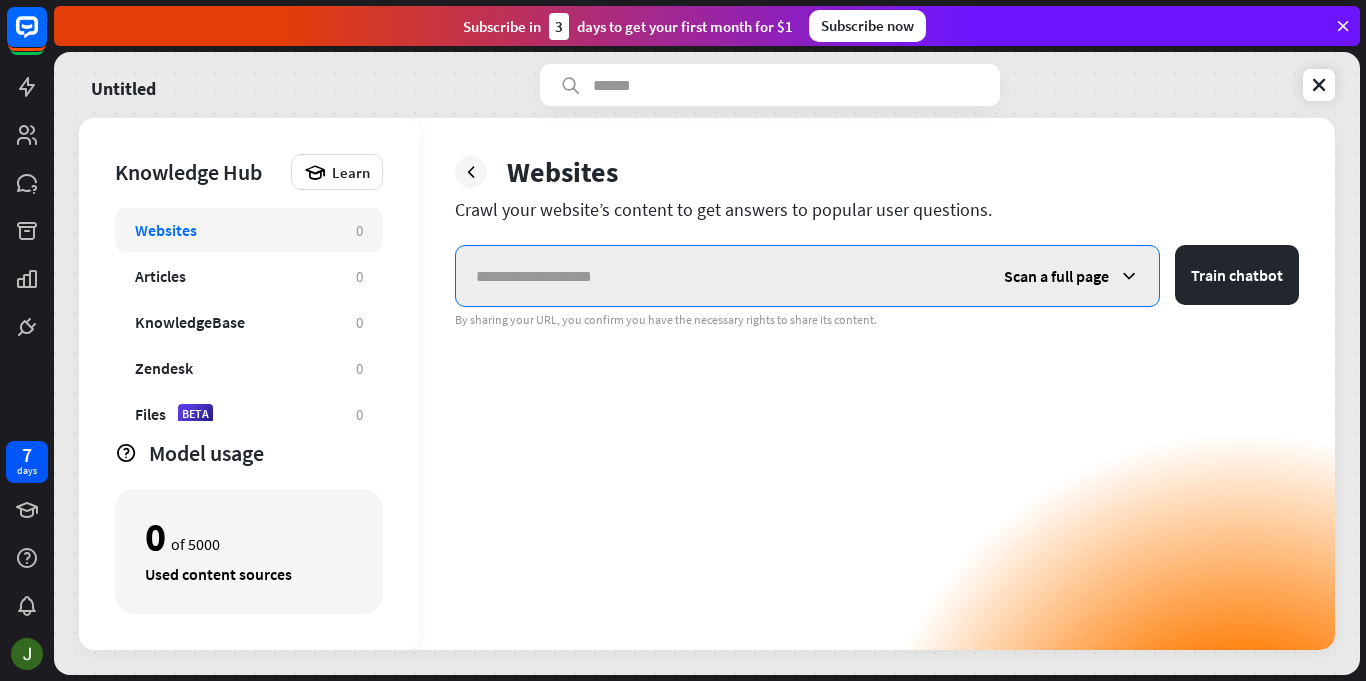 paste on "**********" 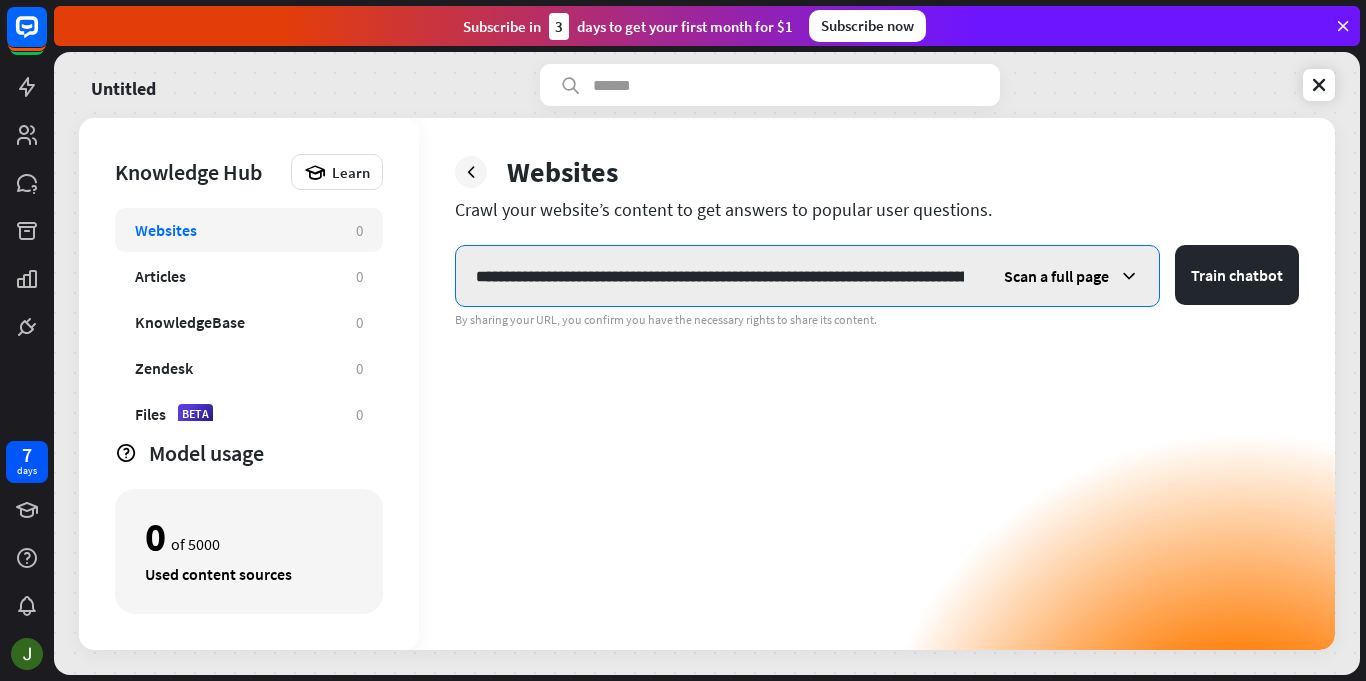 scroll, scrollTop: 0, scrollLeft: 937, axis: horizontal 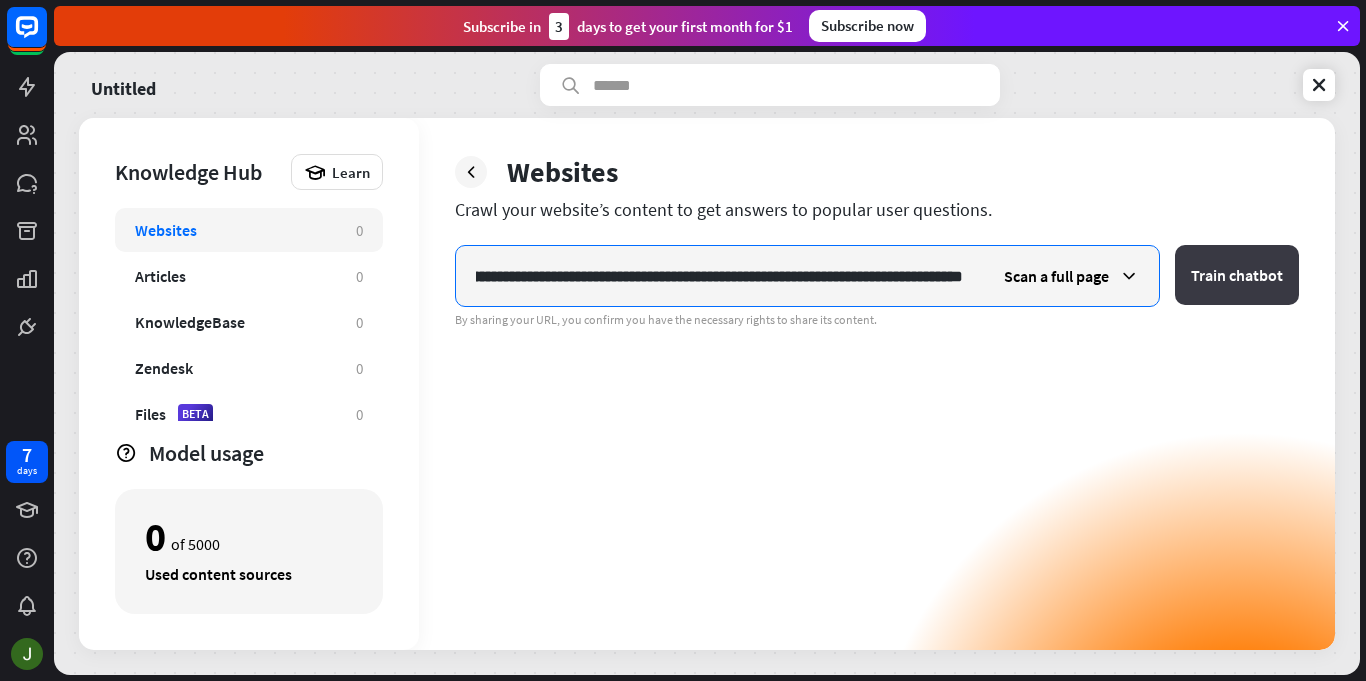 type on "**********" 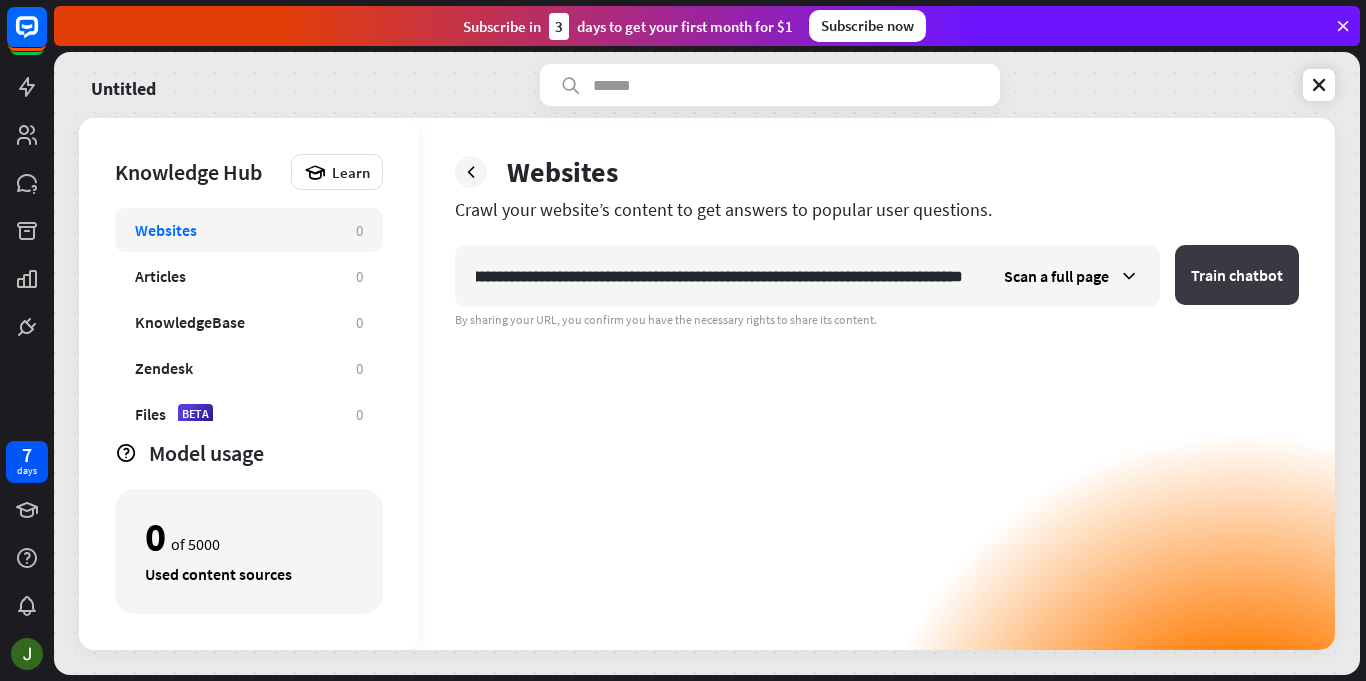 click on "Train chatbot" at bounding box center (1237, 275) 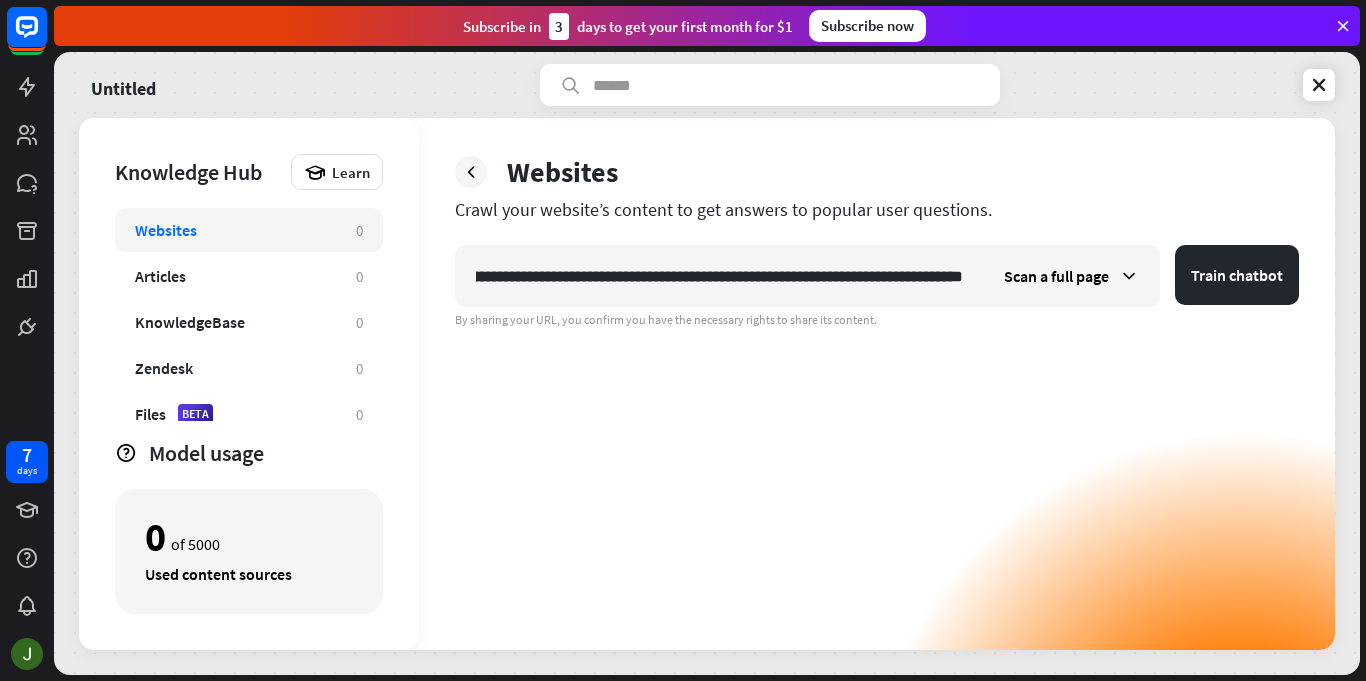 scroll, scrollTop: 0, scrollLeft: 0, axis: both 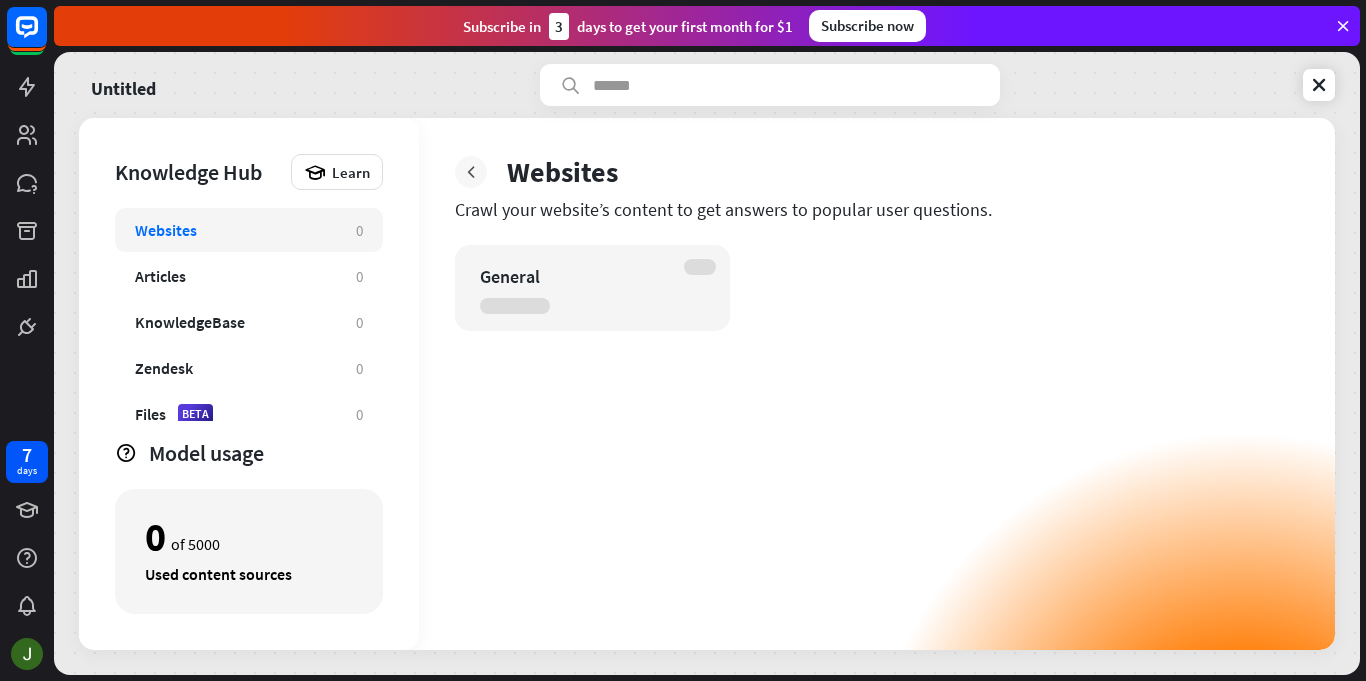 click at bounding box center [471, 172] 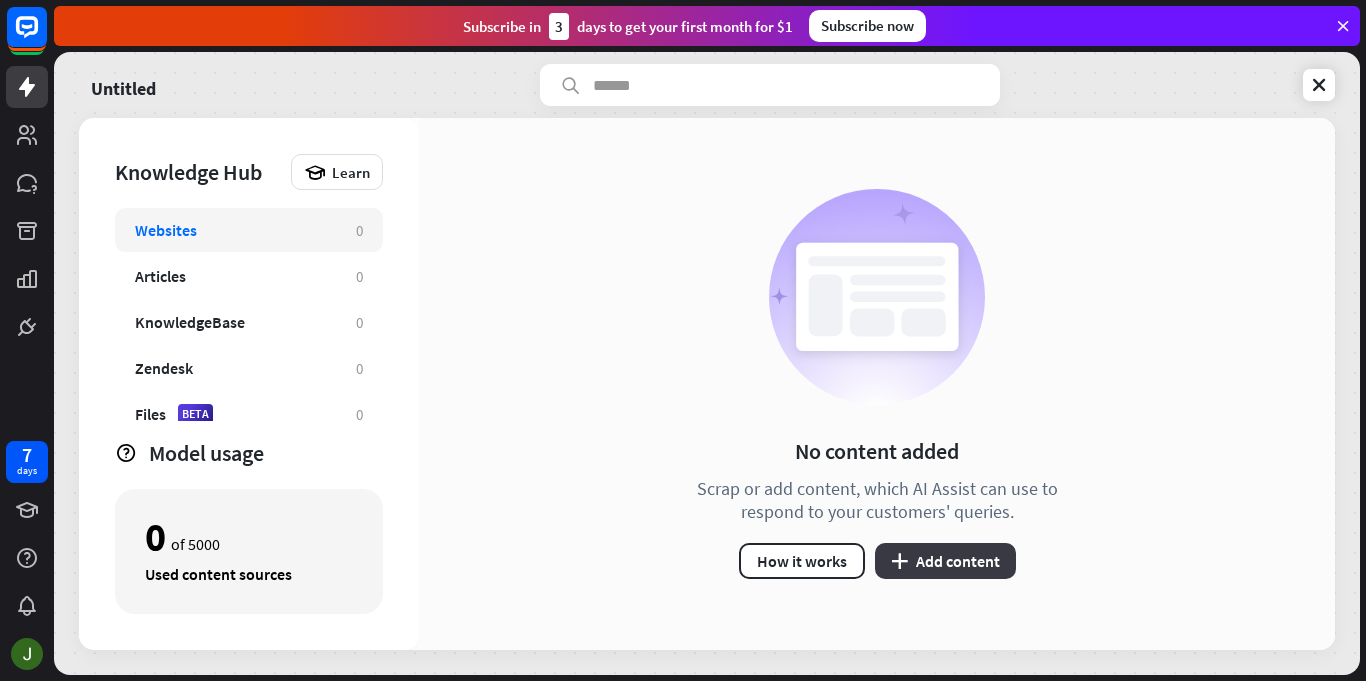click on "plus
Add content" at bounding box center (945, 561) 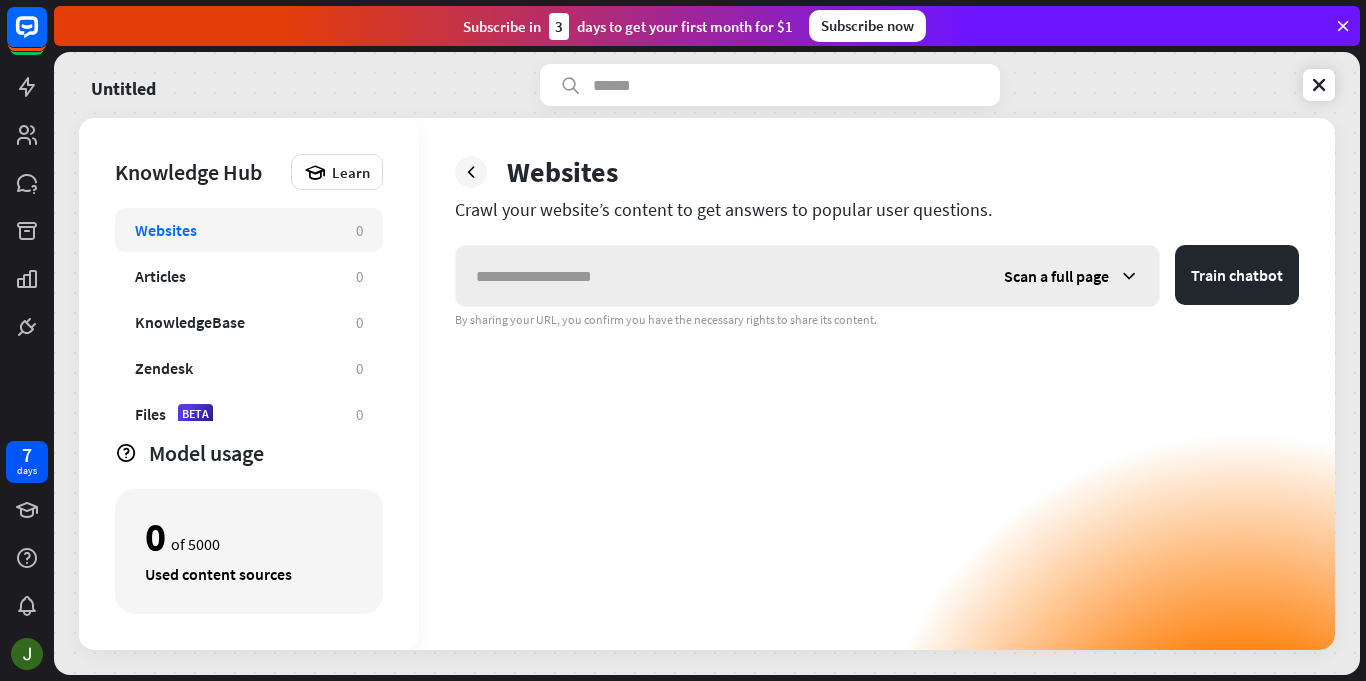 click at bounding box center (720, 276) 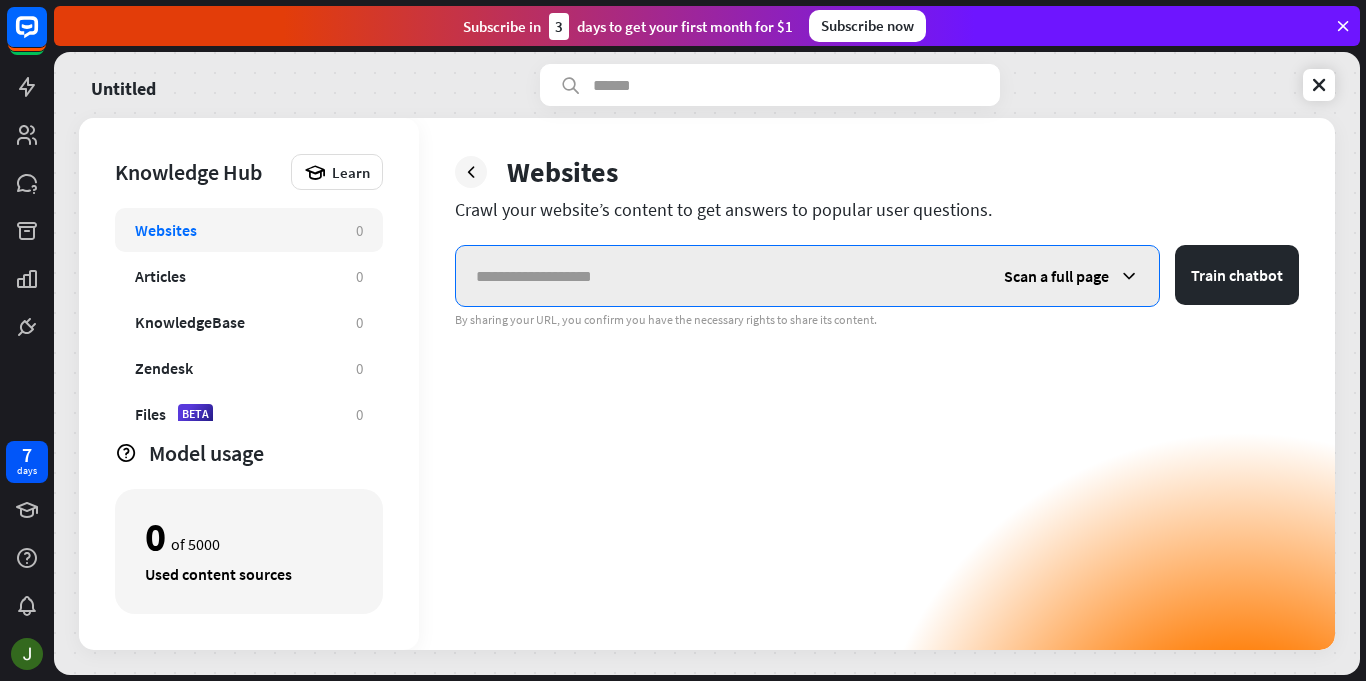 paste on "**********" 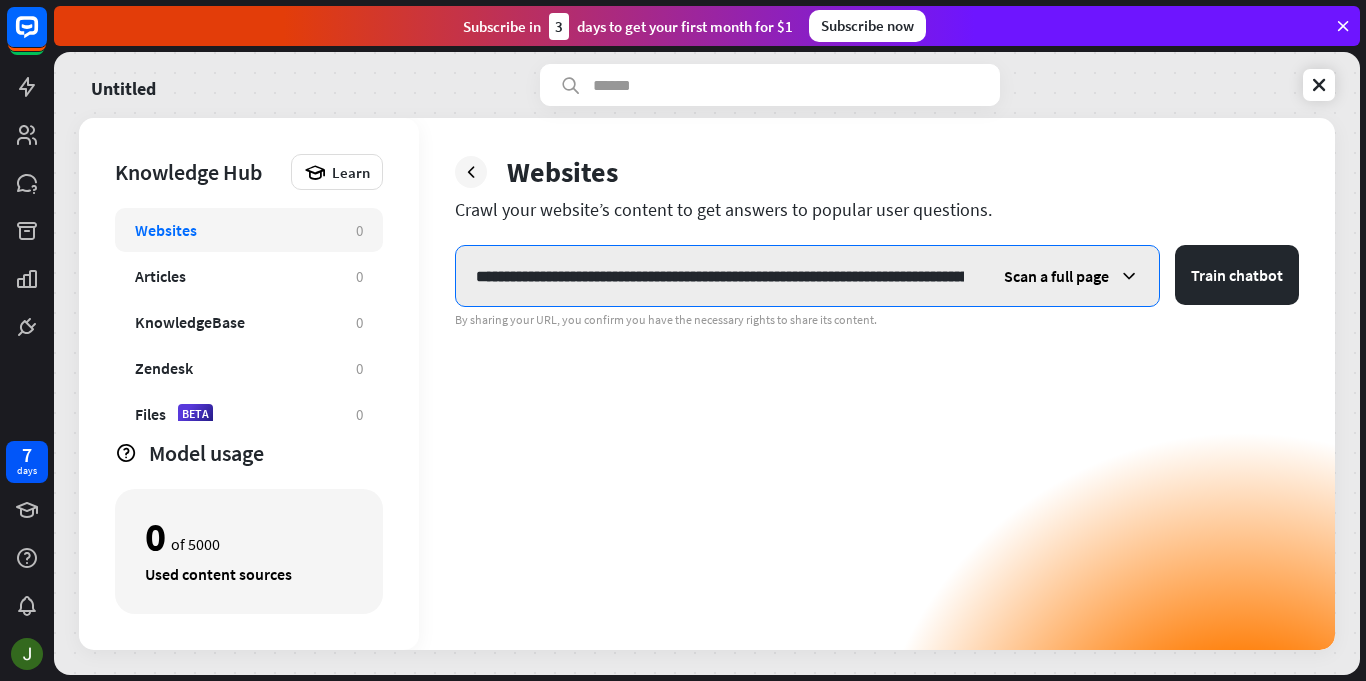scroll, scrollTop: 0, scrollLeft: 937, axis: horizontal 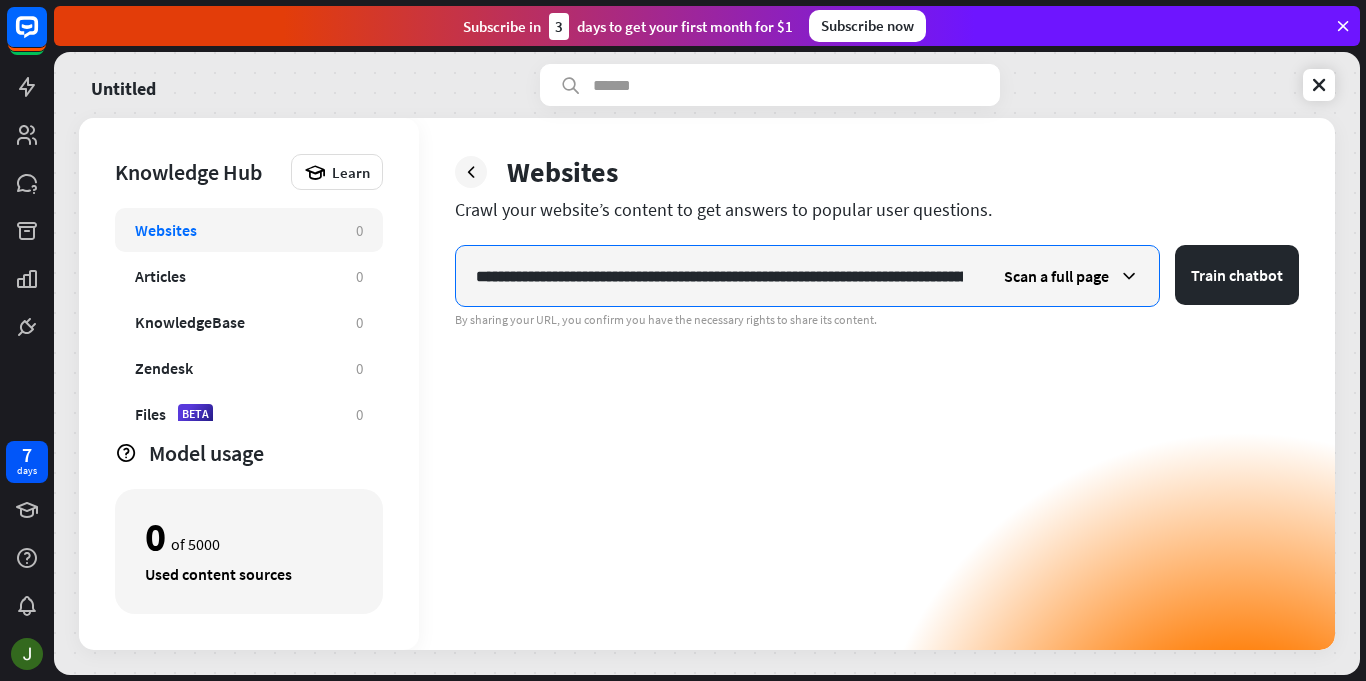 drag, startPoint x: 979, startPoint y: 277, endPoint x: 81, endPoint y: 308, distance: 898.5349 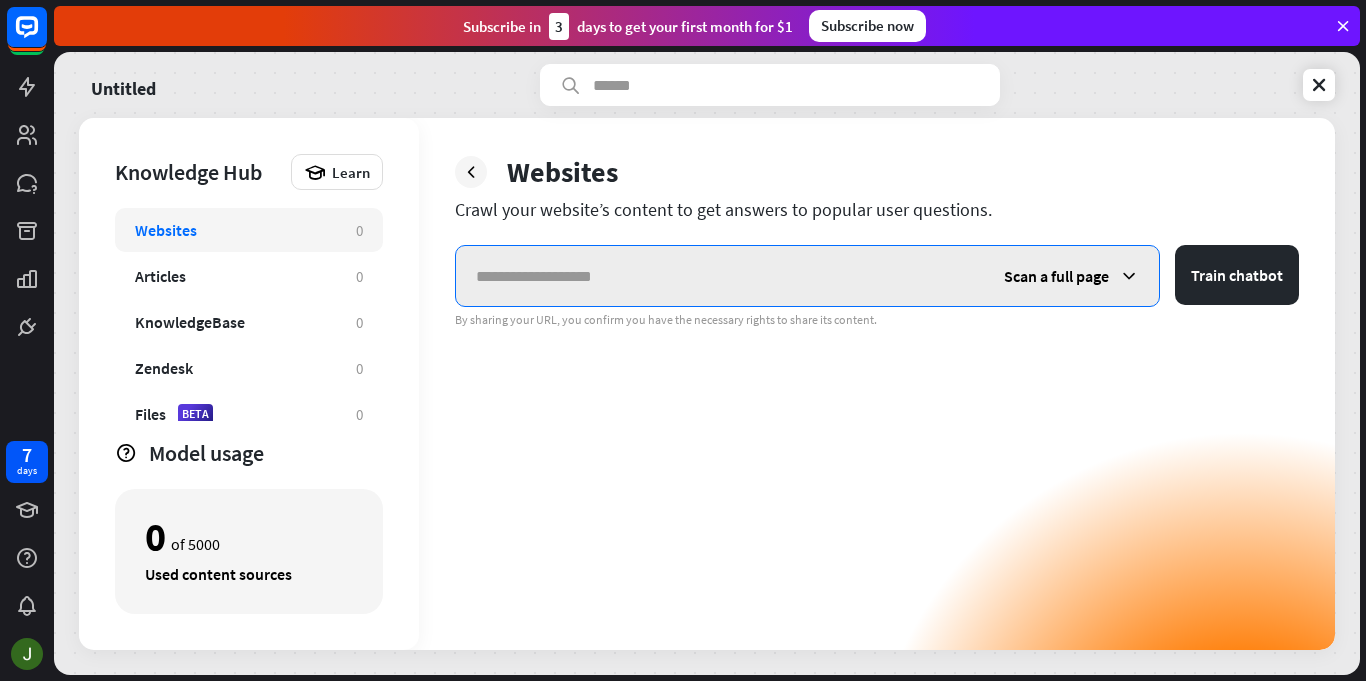click at bounding box center (719, 276) 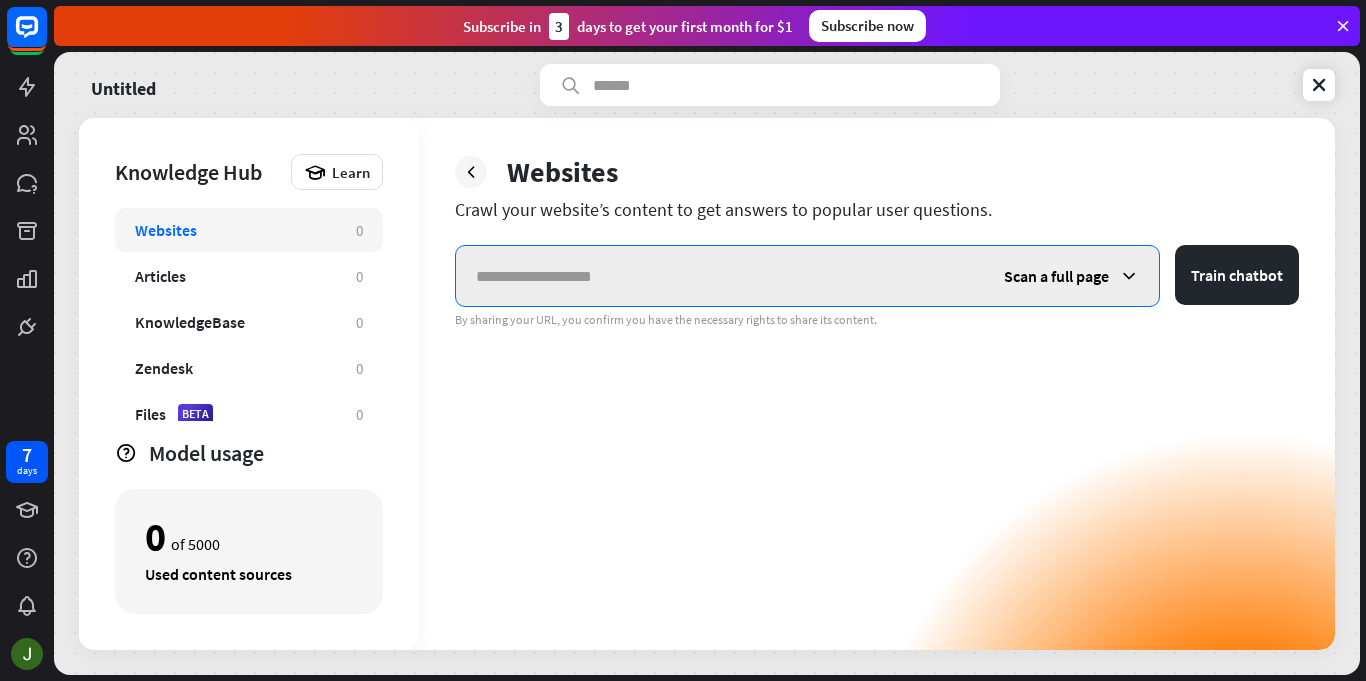 paste on "**********" 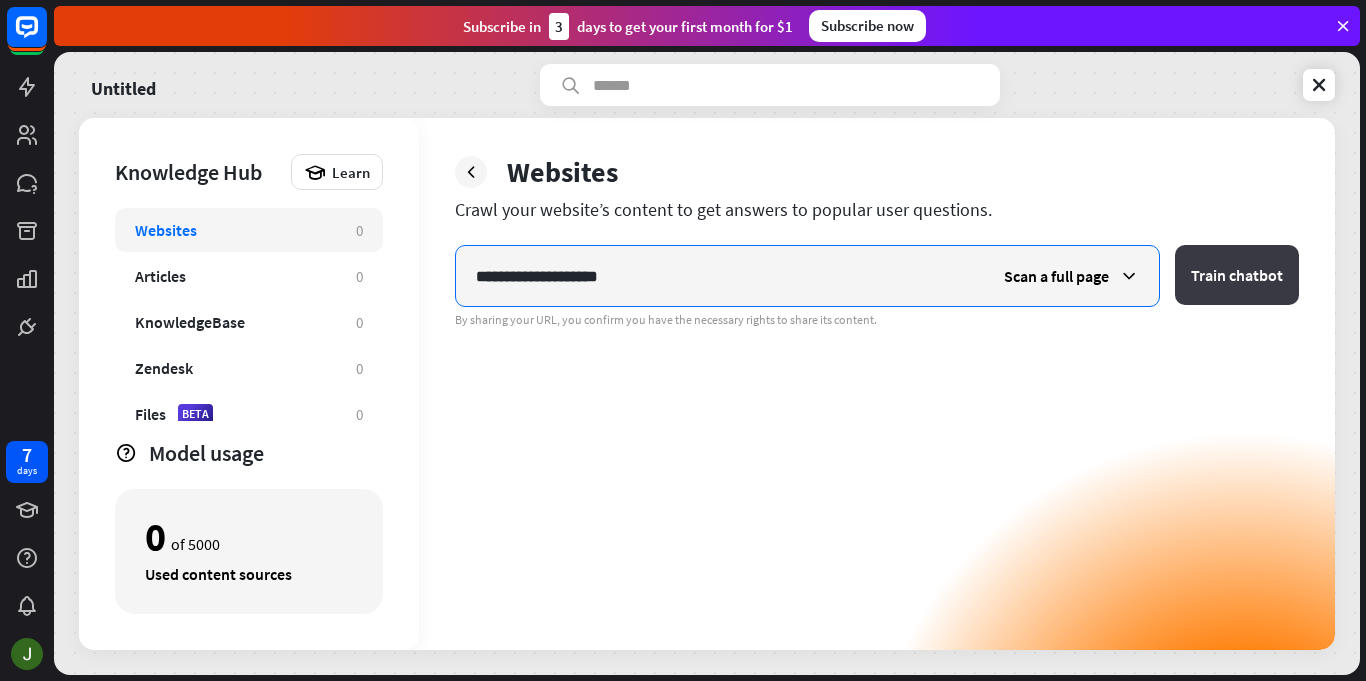 type on "**********" 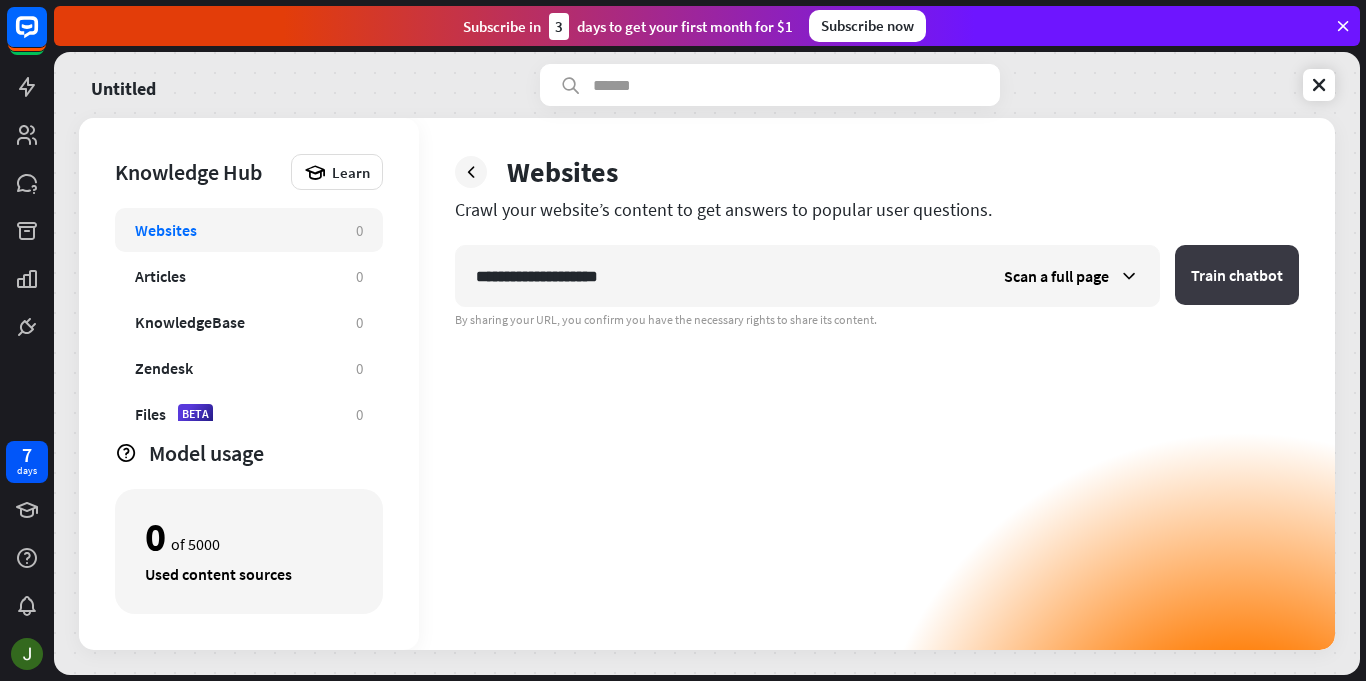 click on "Train chatbot" at bounding box center (1237, 275) 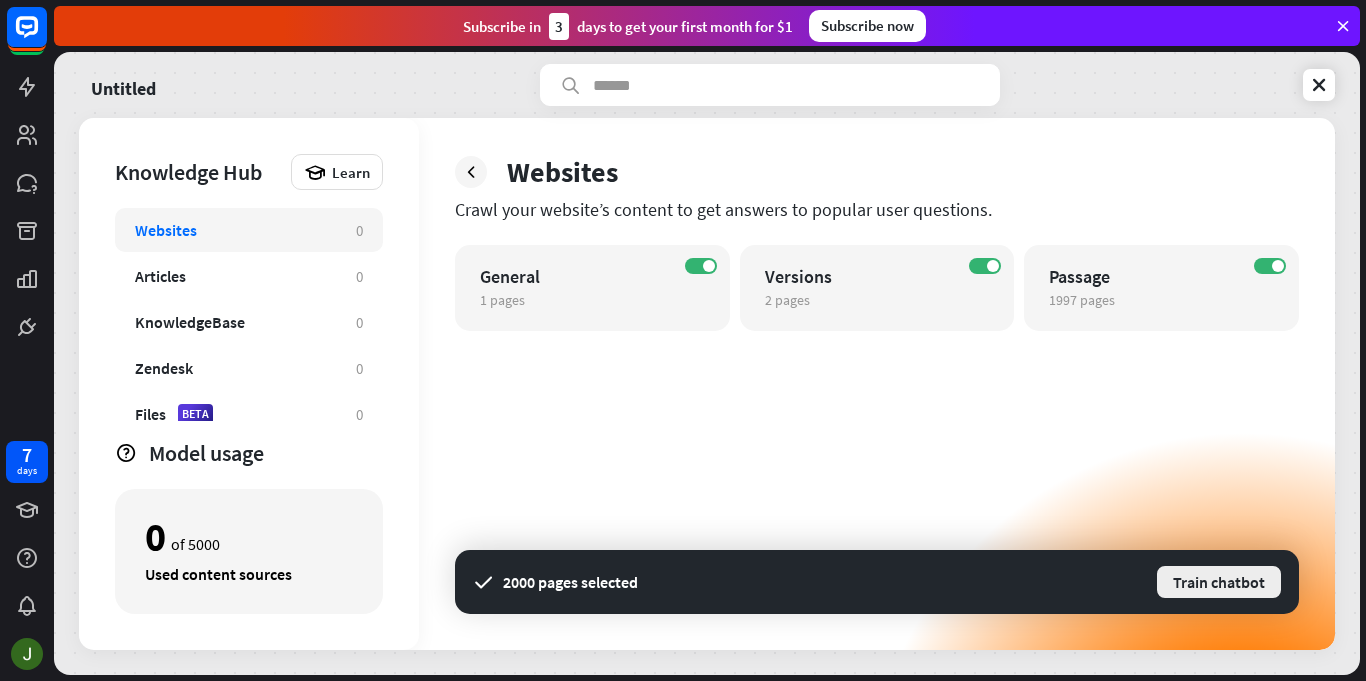 click on "Train chatbot" at bounding box center [1219, 582] 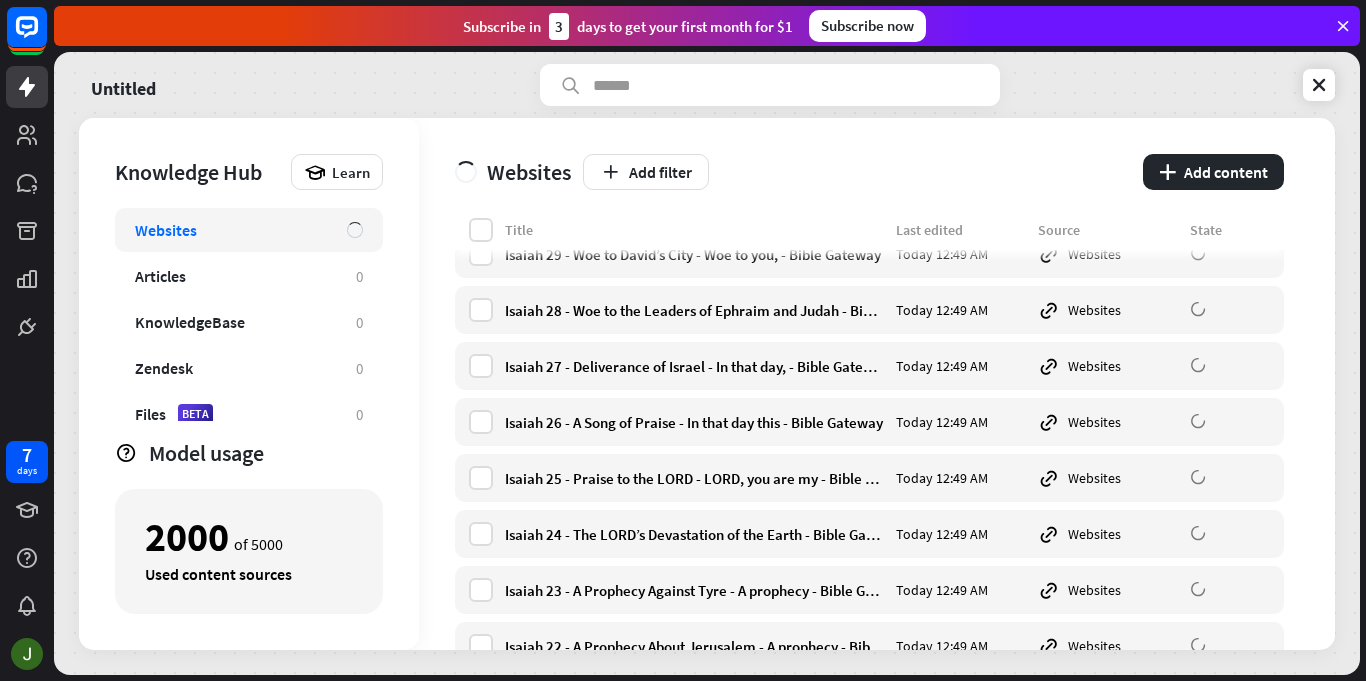 scroll, scrollTop: 6047, scrollLeft: 0, axis: vertical 